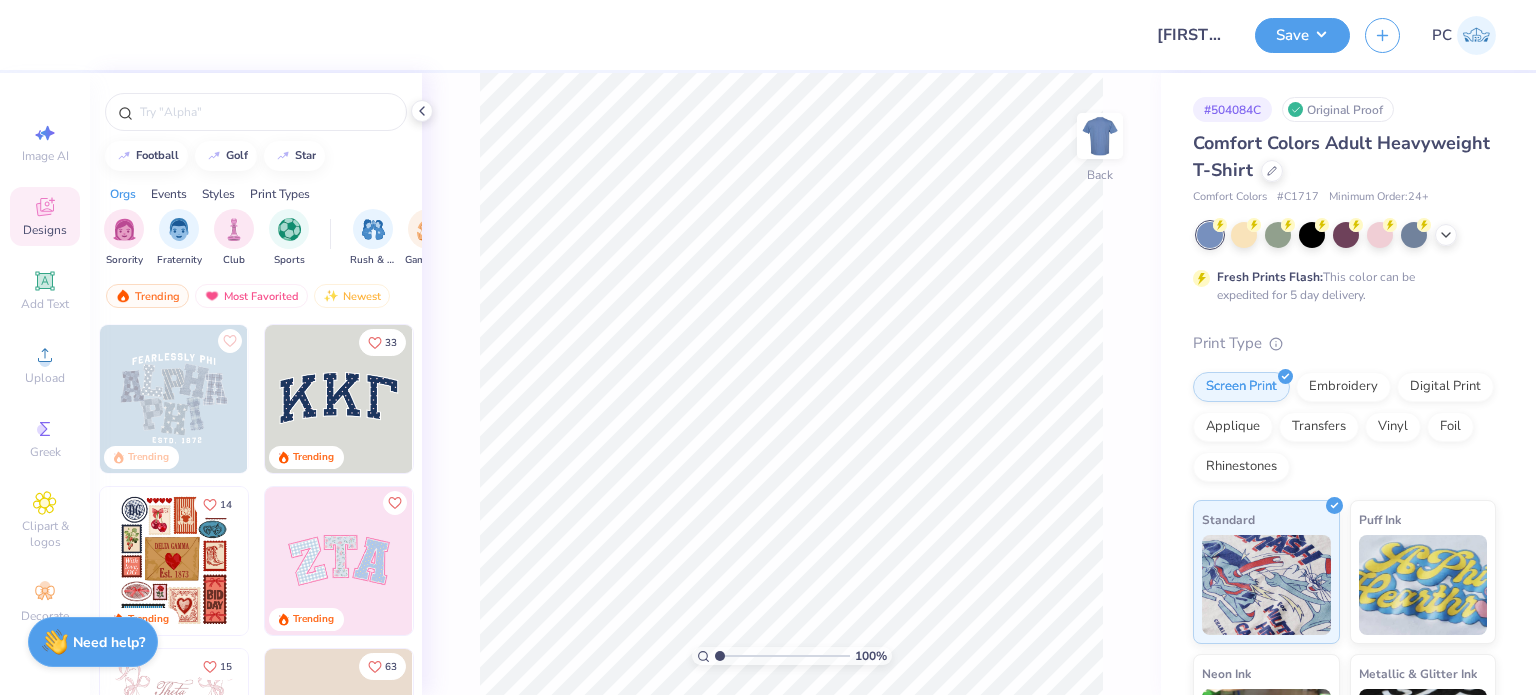 scroll, scrollTop: 0, scrollLeft: 0, axis: both 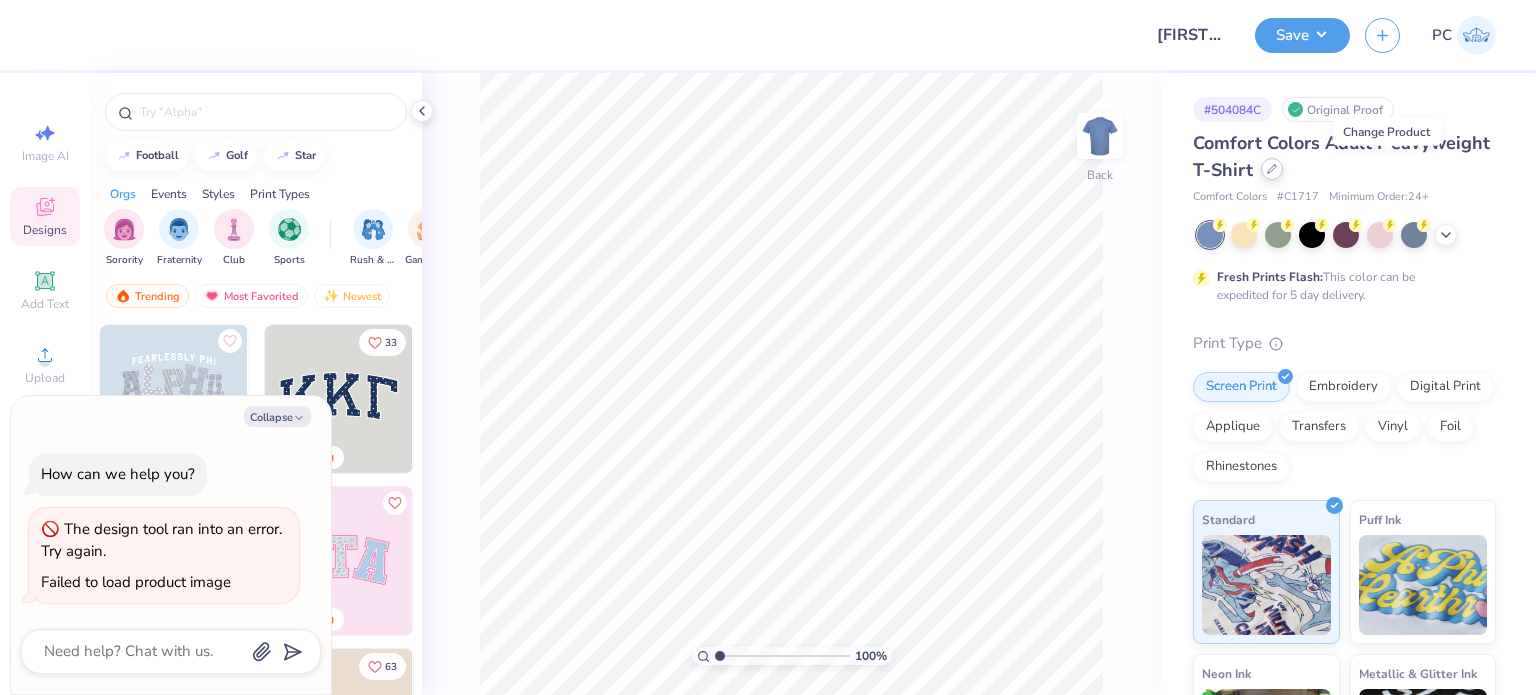 click at bounding box center (1272, 169) 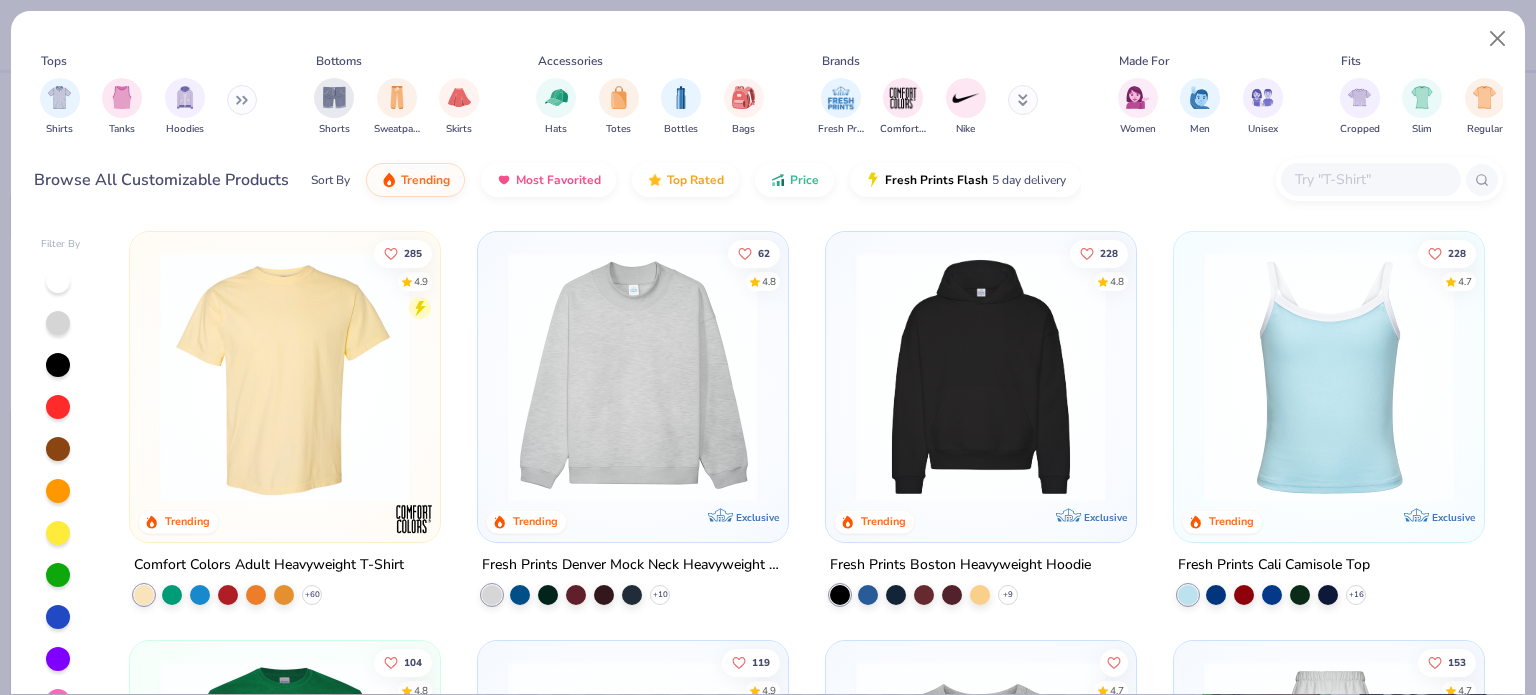 type on "x" 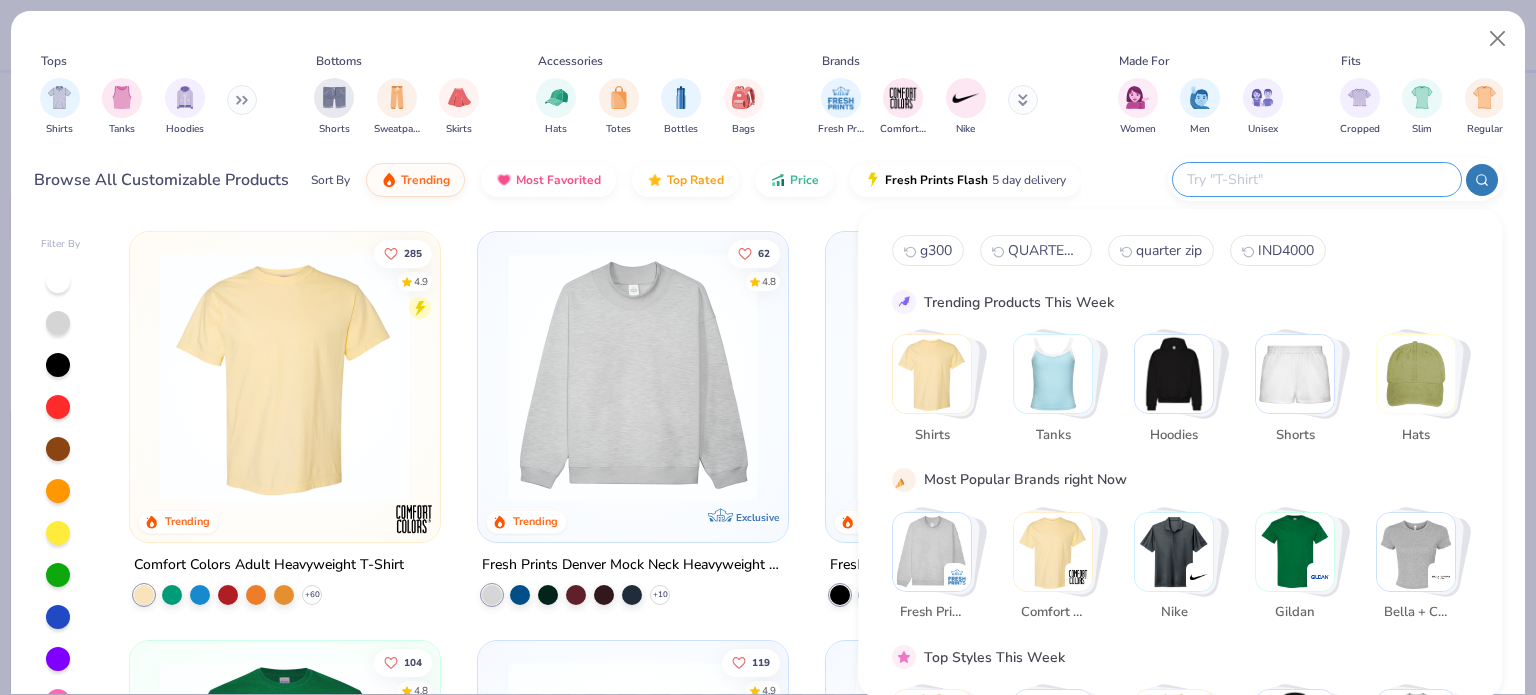 click at bounding box center [1316, 179] 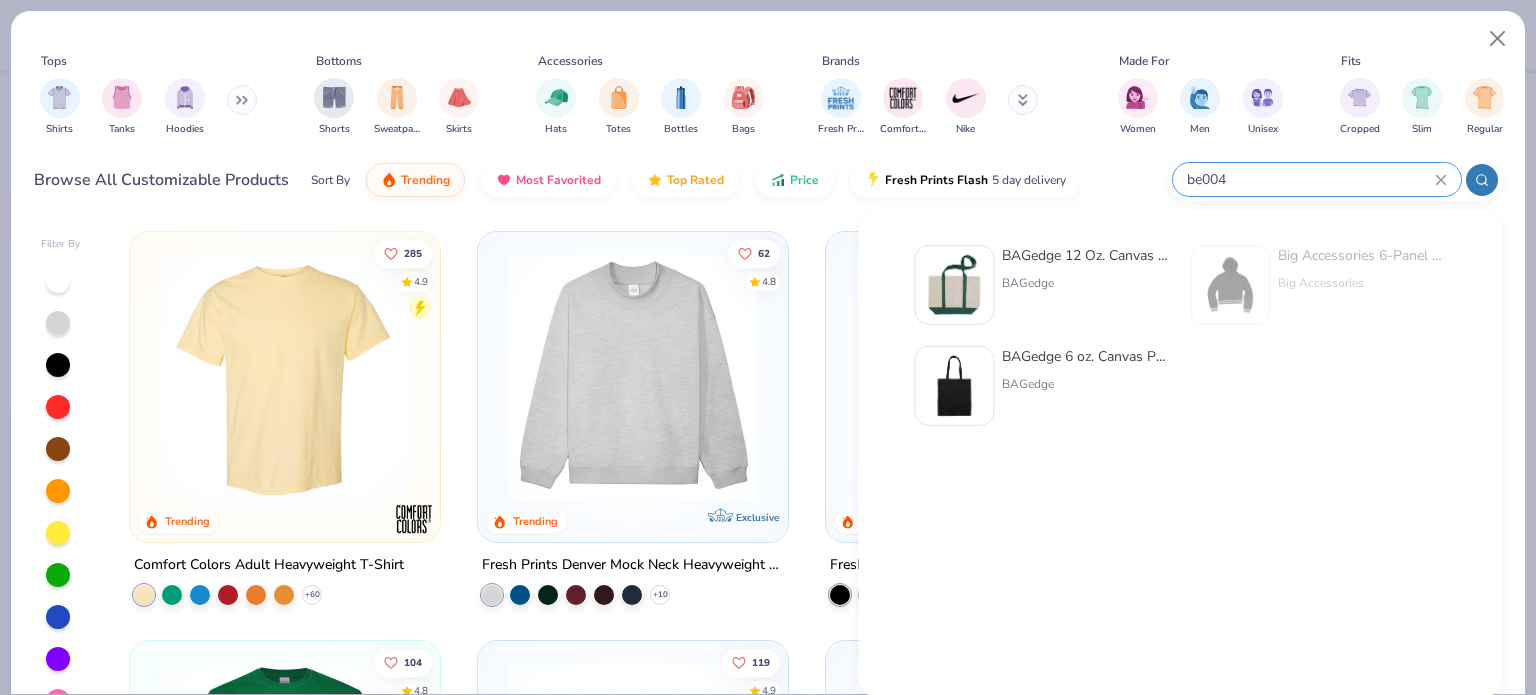 type on "be004" 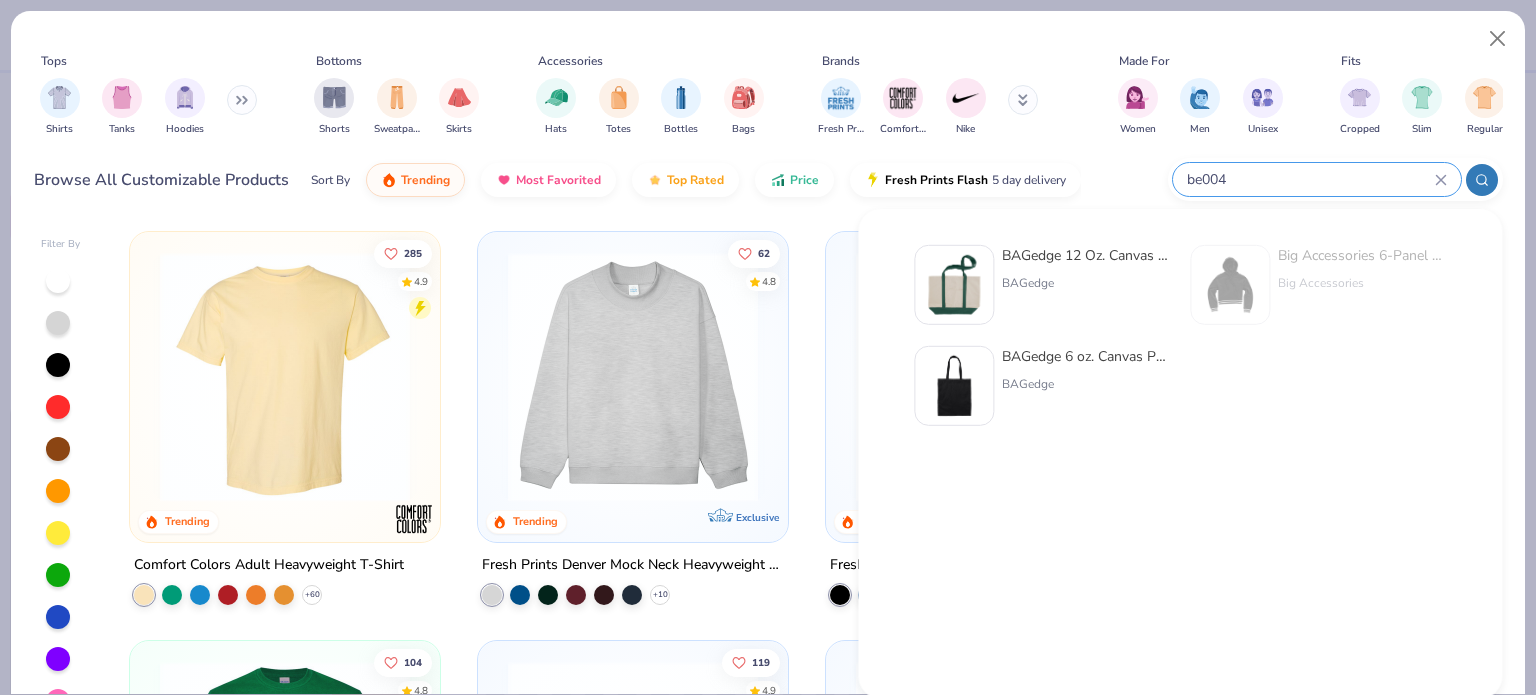 click at bounding box center [954, 285] 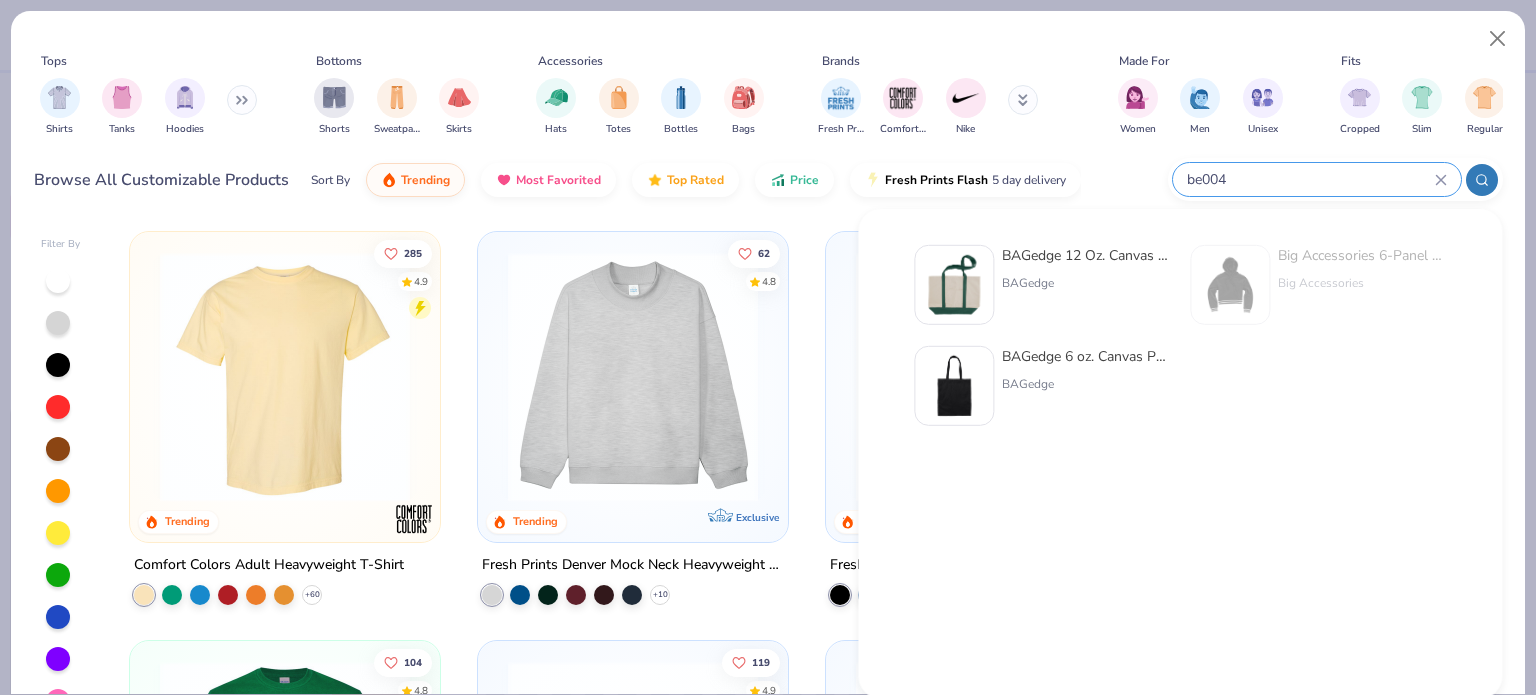 type 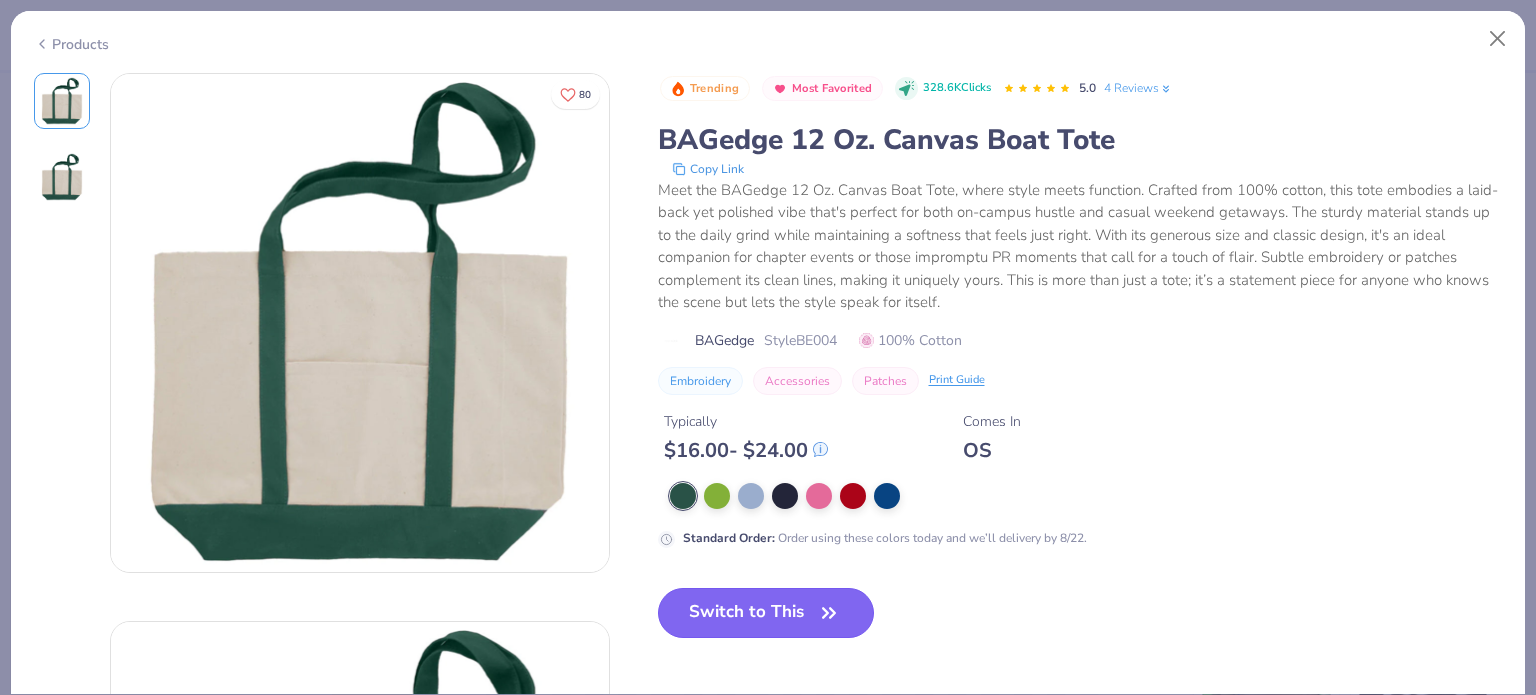 click on "Switch to This" at bounding box center [766, 613] 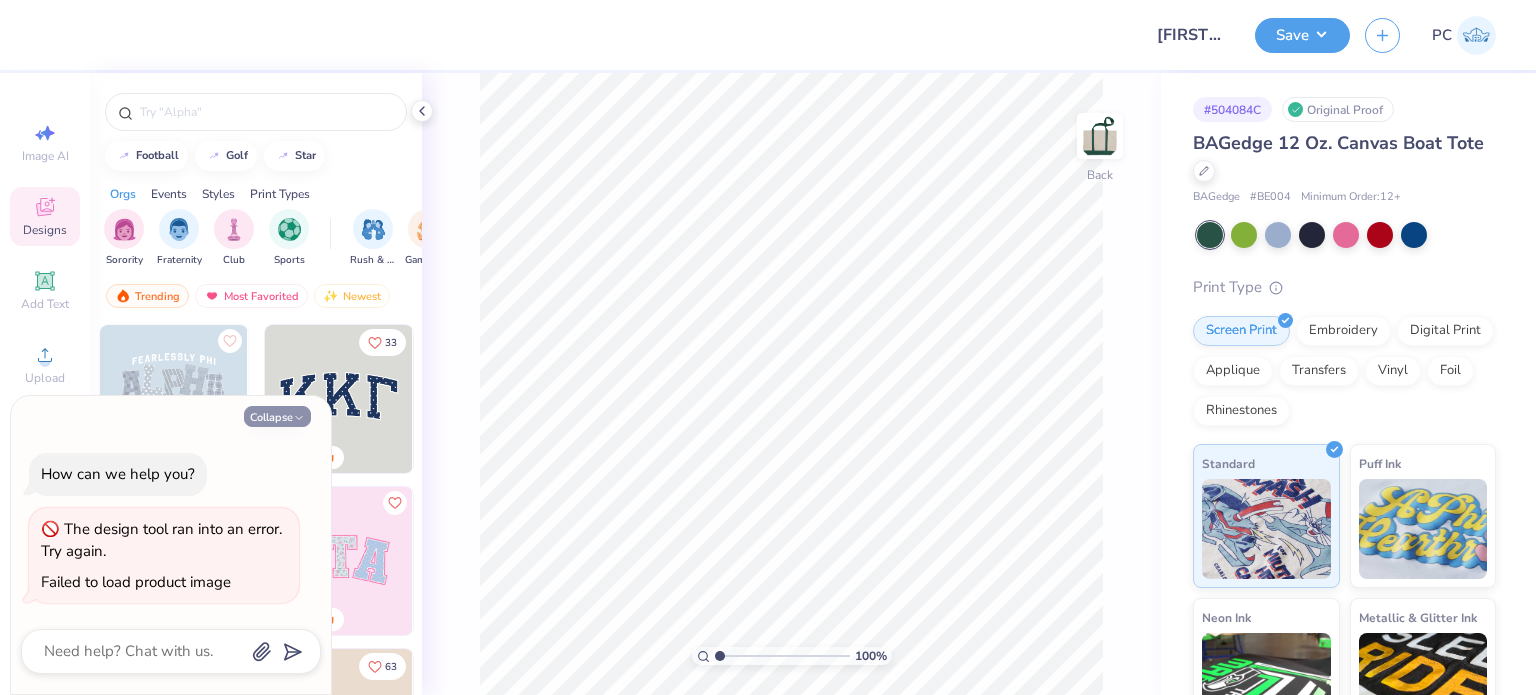 click on "Collapse" at bounding box center (277, 416) 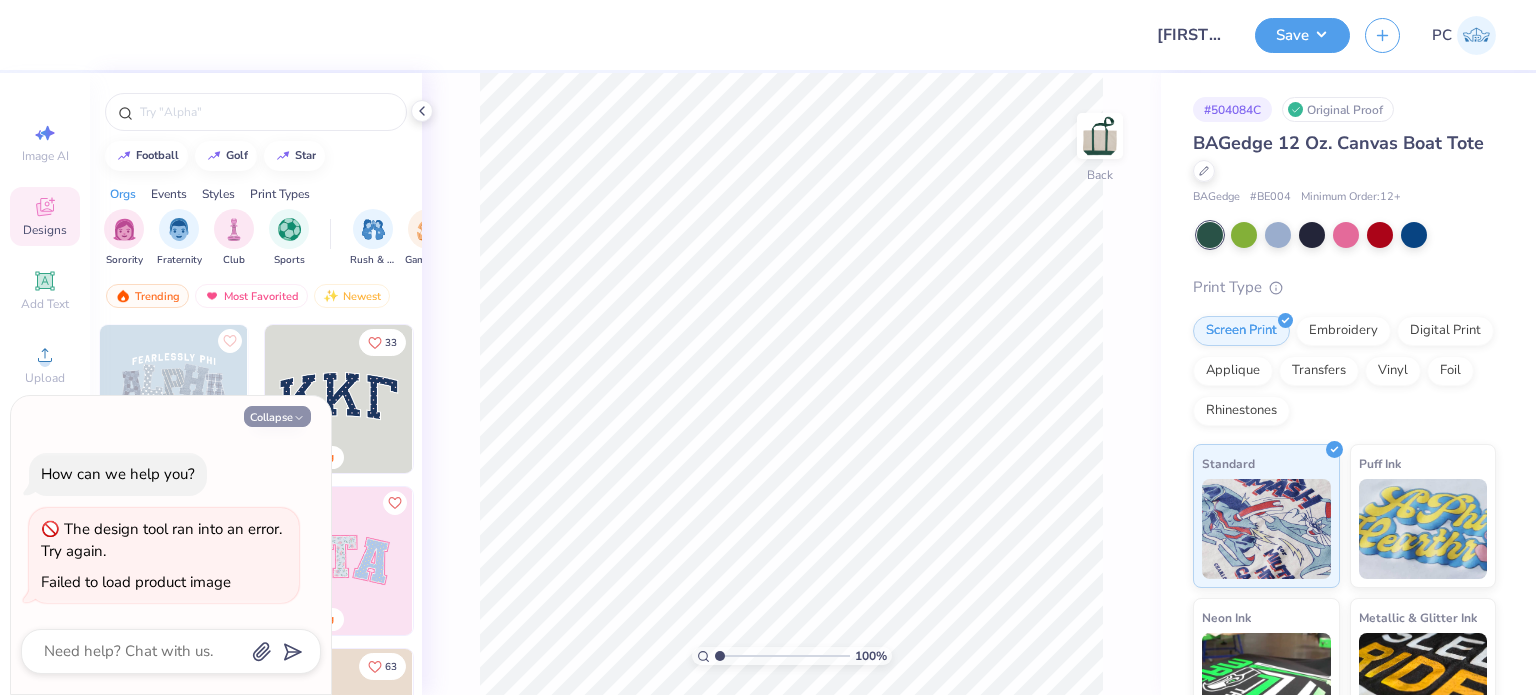 type on "x" 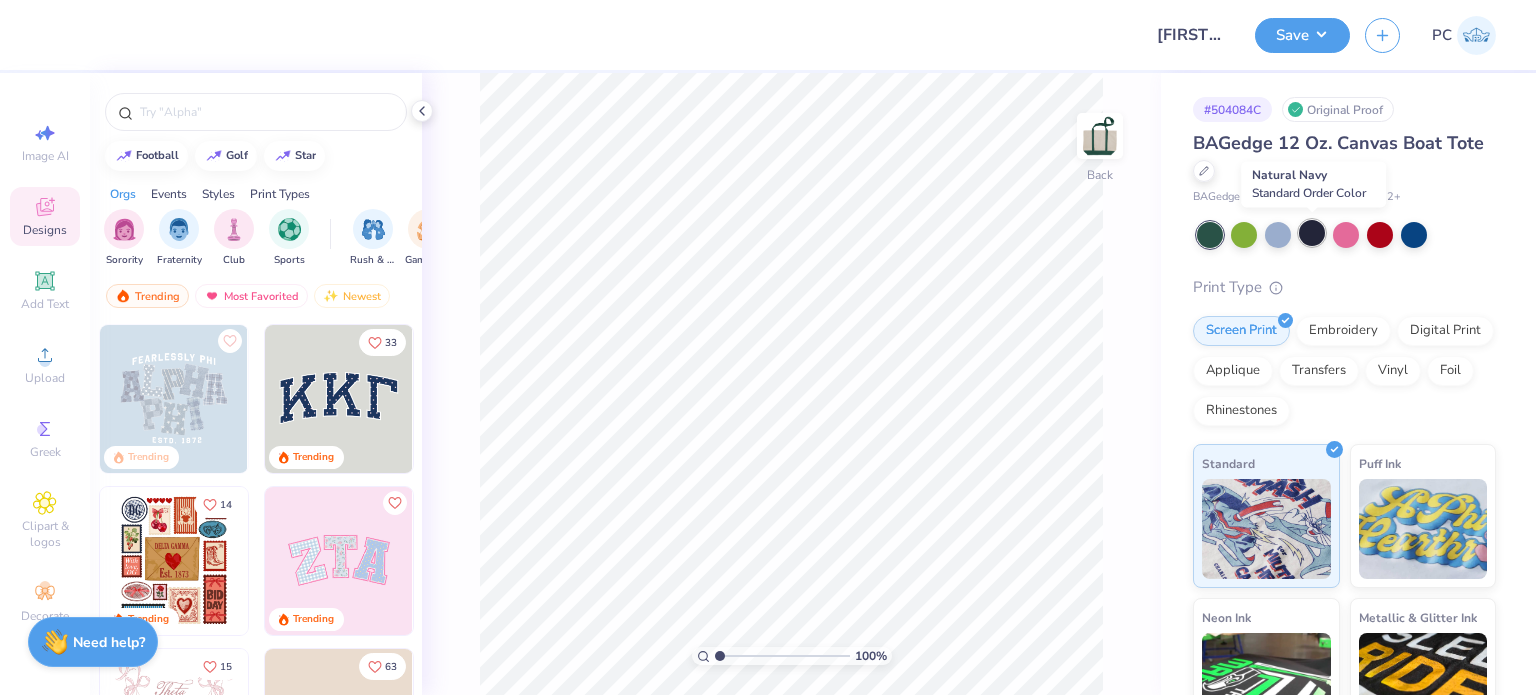click at bounding box center [1312, 233] 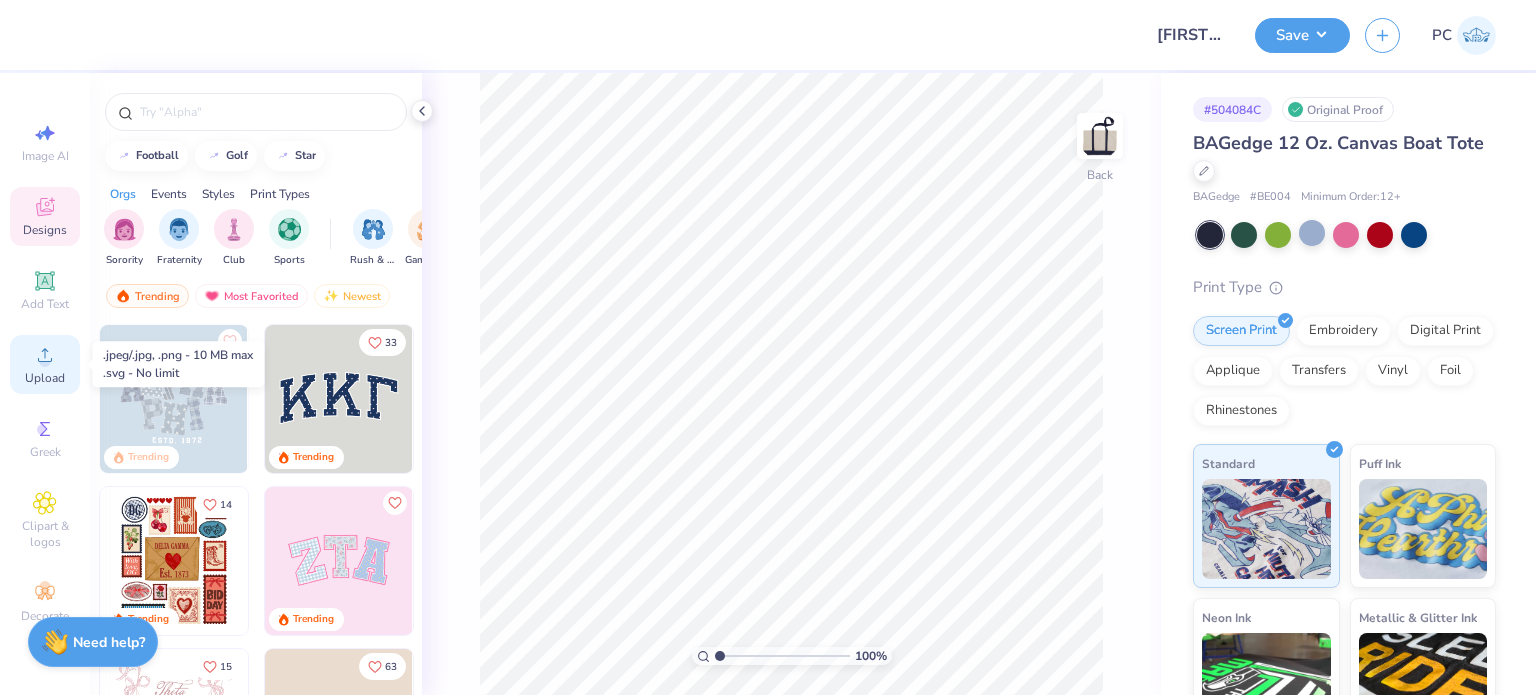 click on "Upload" at bounding box center [45, 364] 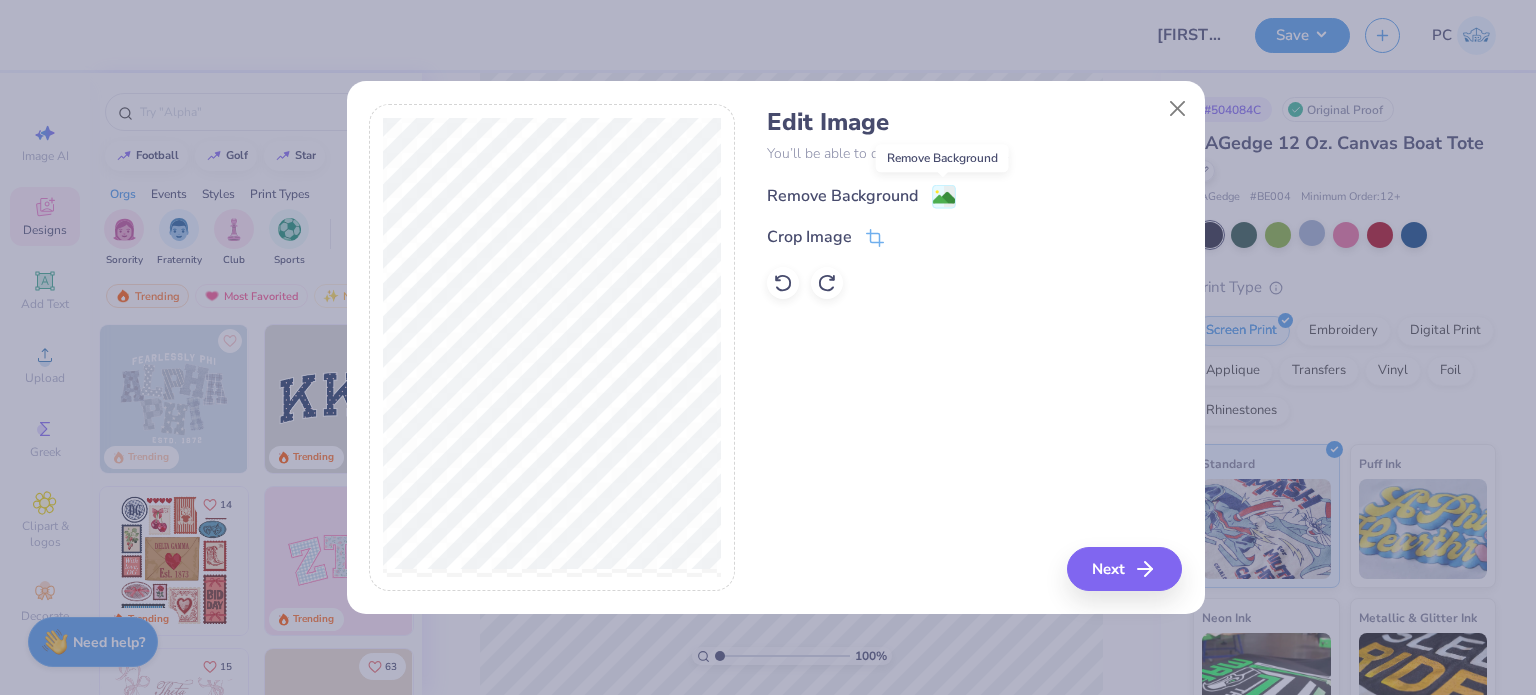 click 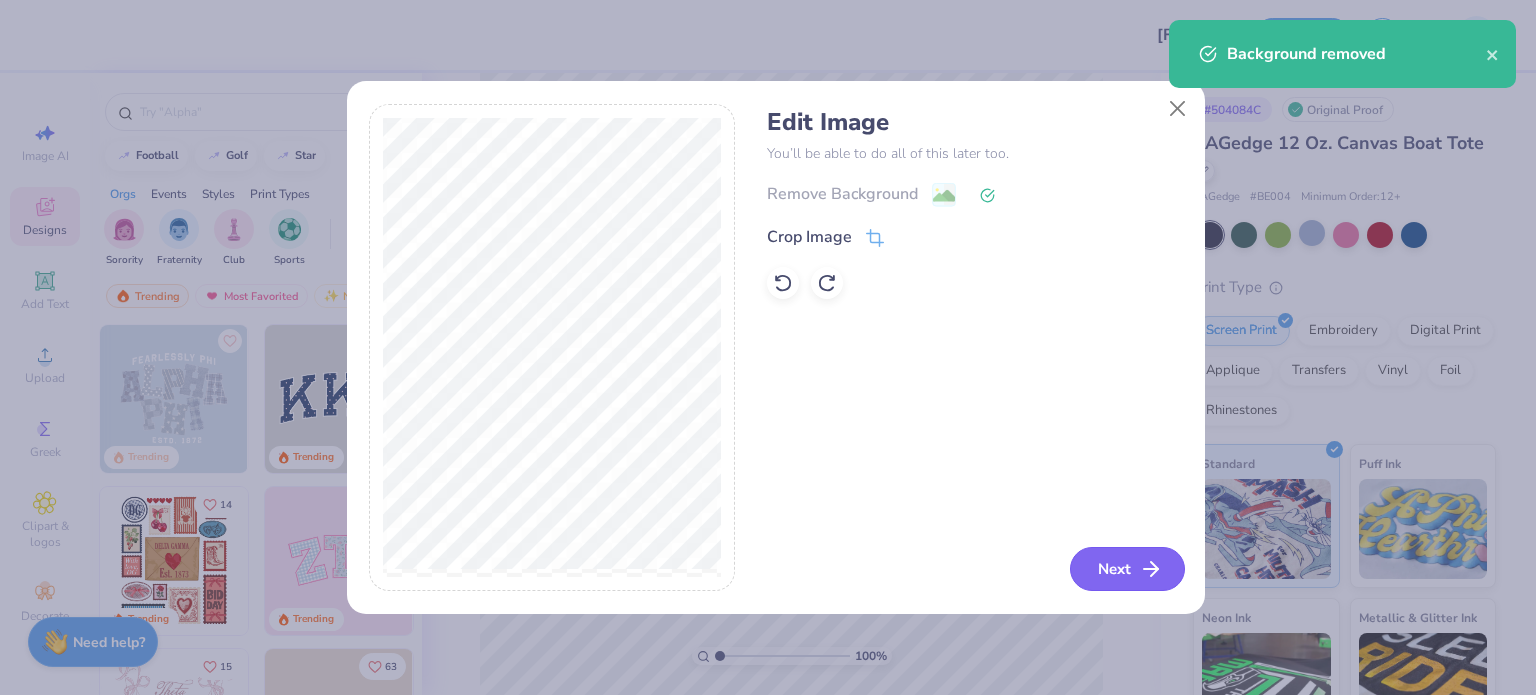 click on "Next" at bounding box center (1127, 569) 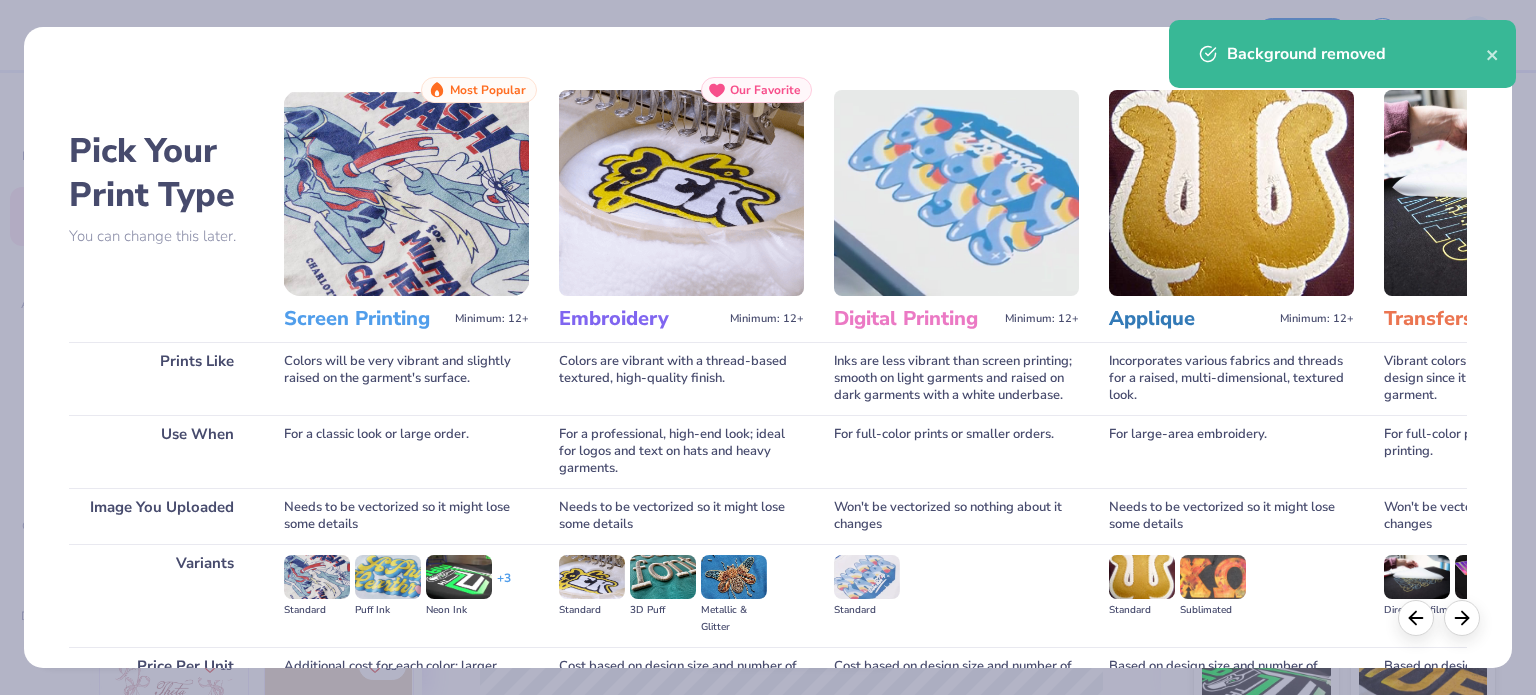 scroll, scrollTop: 201, scrollLeft: 0, axis: vertical 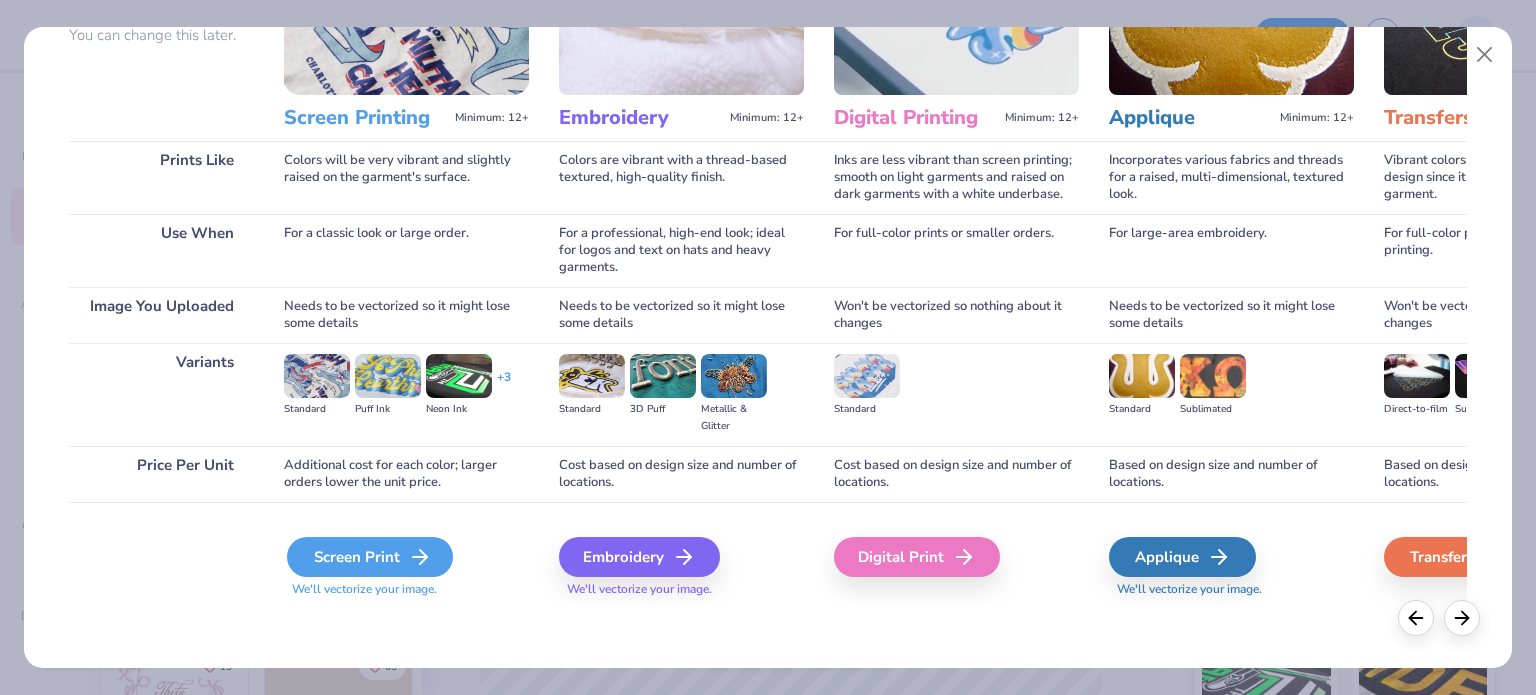 click on "Screen Print" at bounding box center [370, 557] 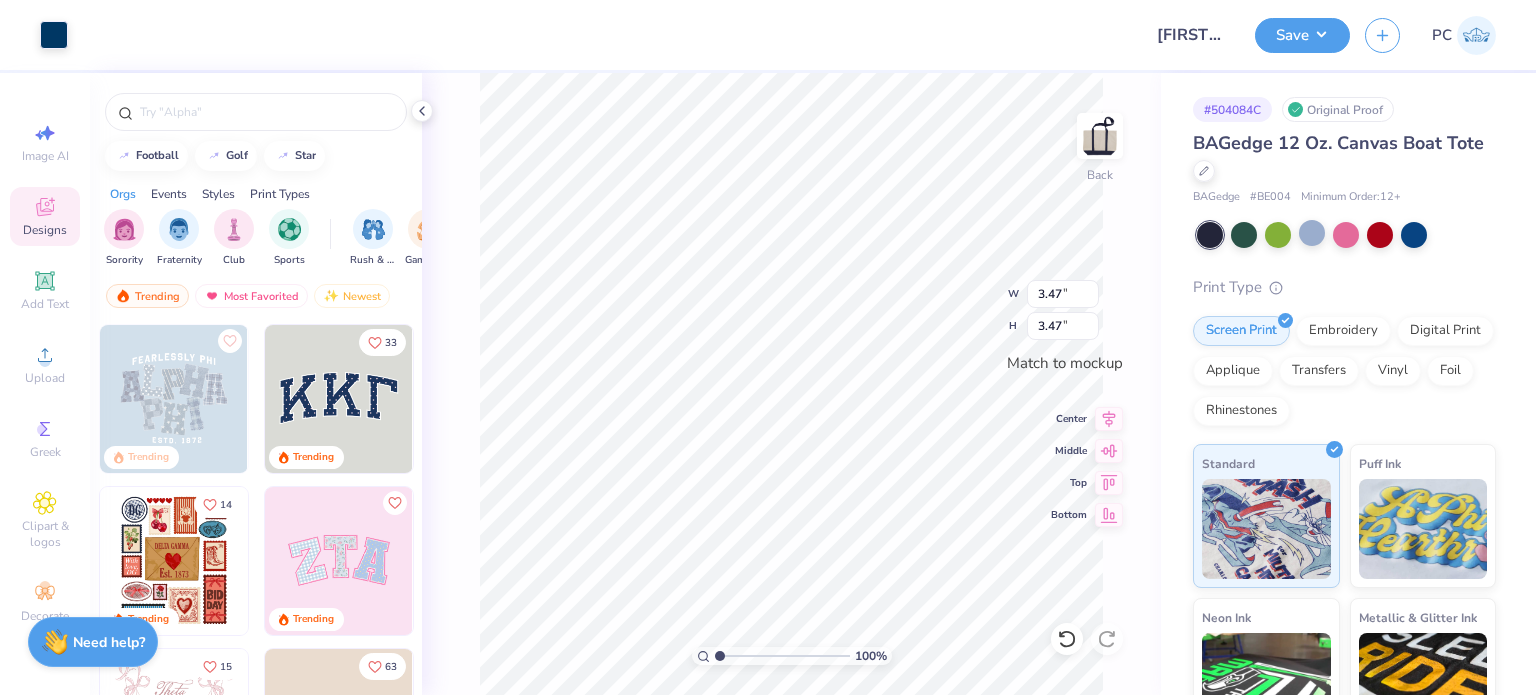 type on "3.47" 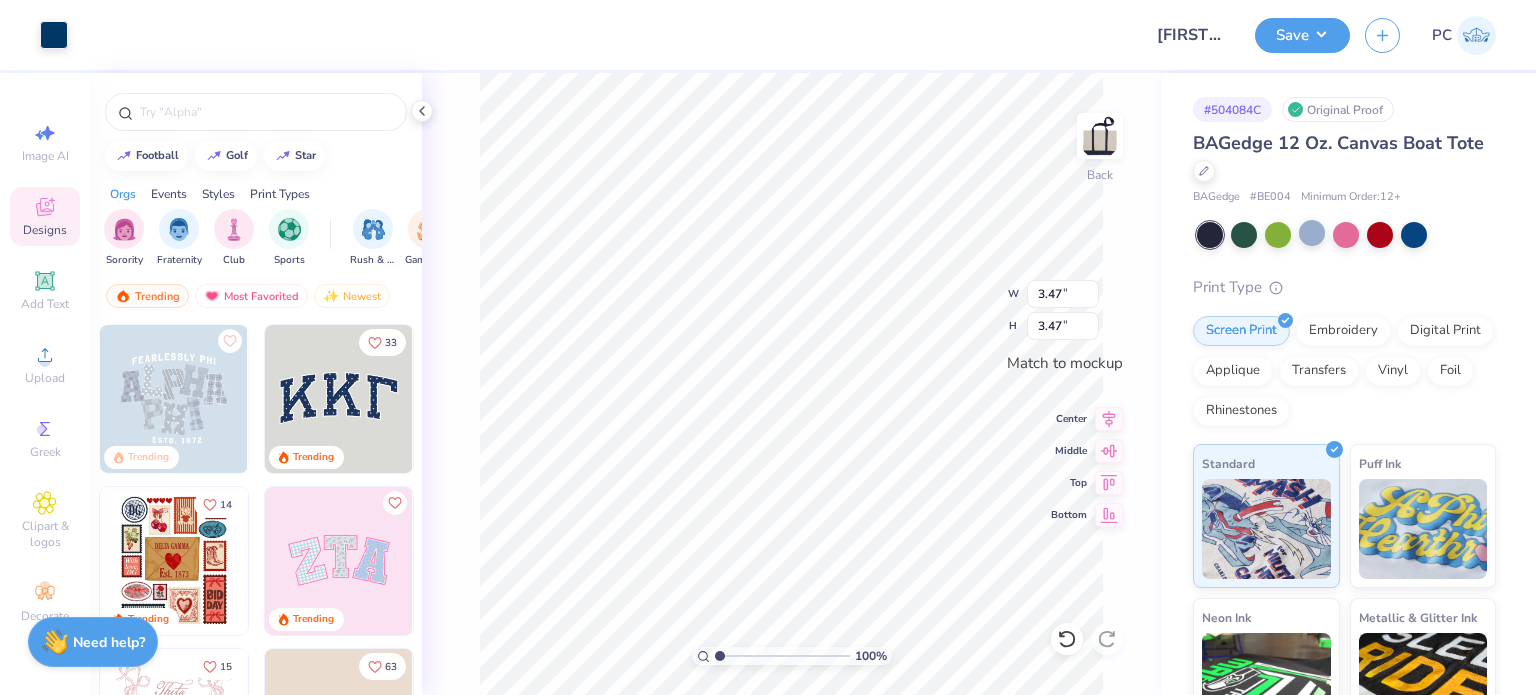 type on "3.47" 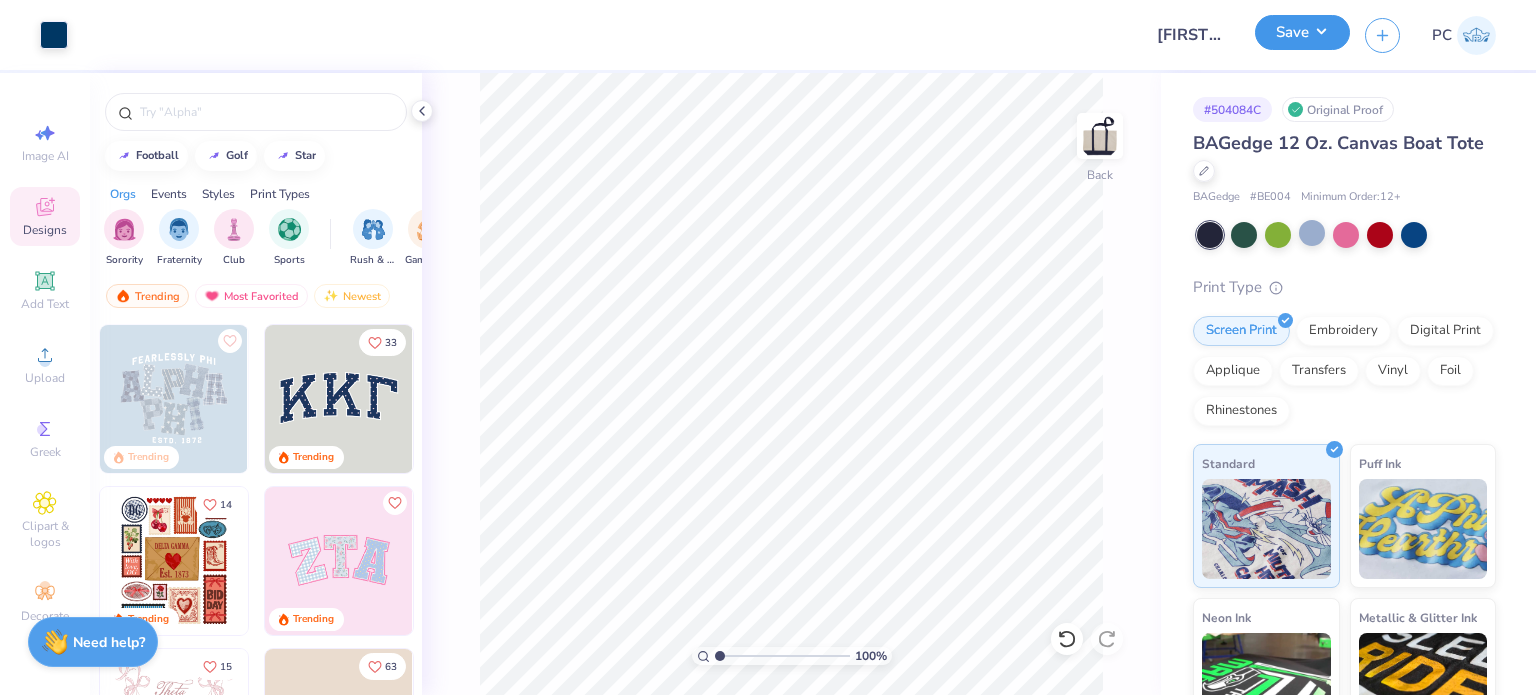 click on "Save" at bounding box center [1302, 32] 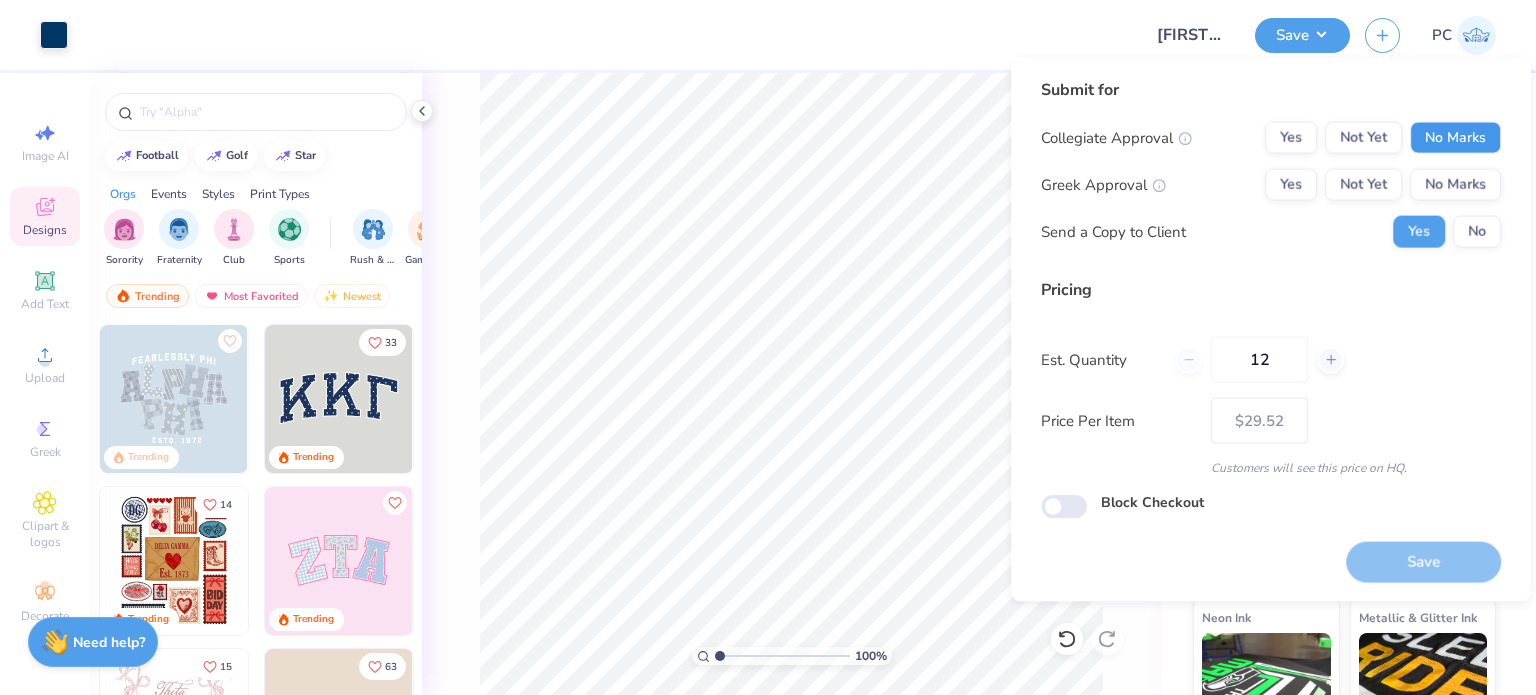 click on "No Marks" at bounding box center [1455, 138] 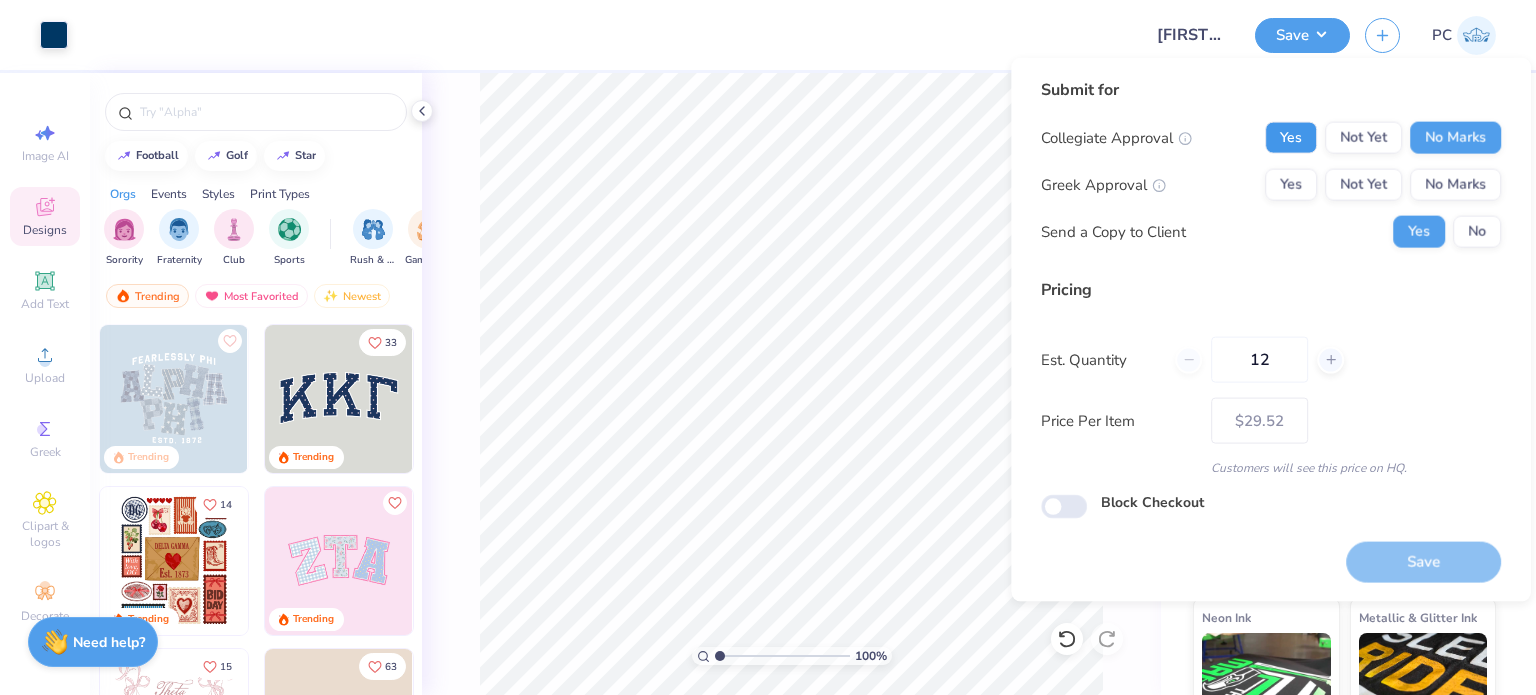 click on "Yes" at bounding box center [1291, 138] 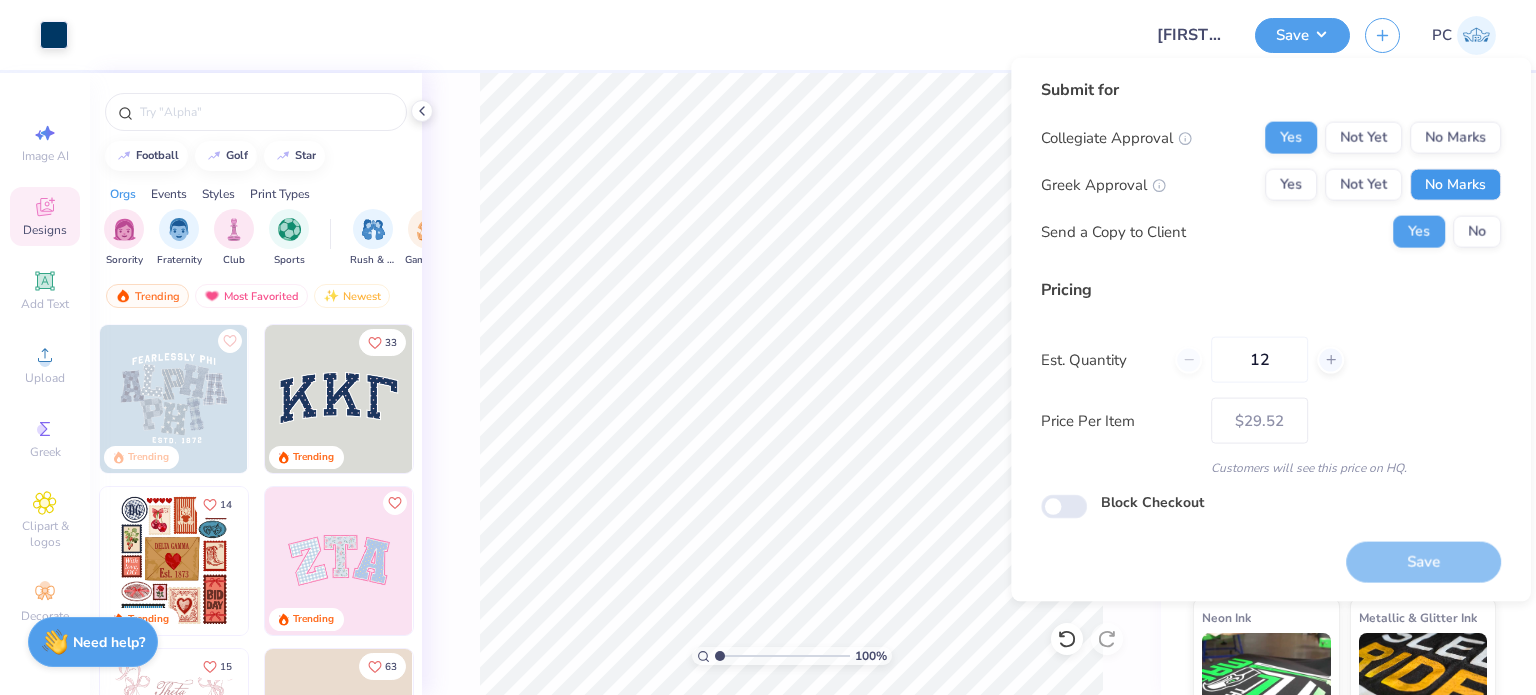 click on "No Marks" at bounding box center [1455, 185] 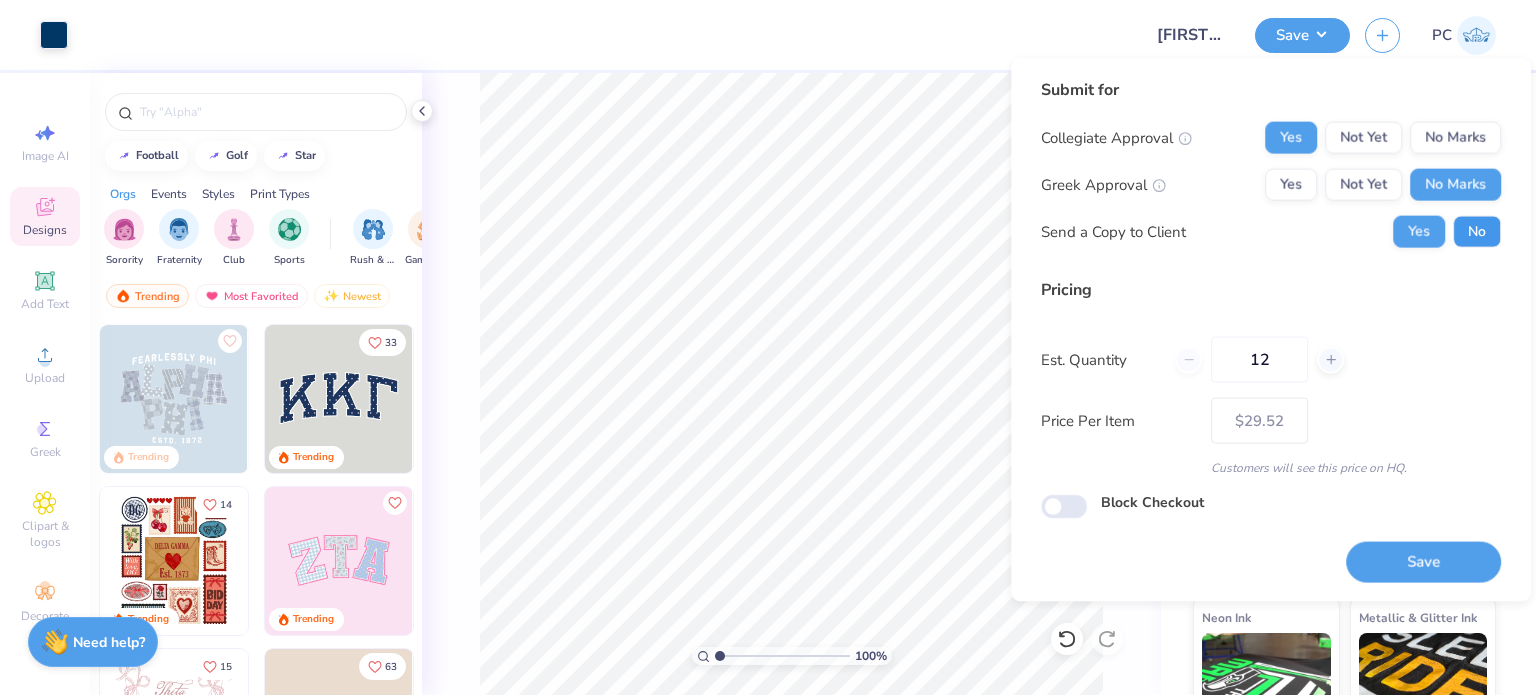 click on "No" at bounding box center (1477, 232) 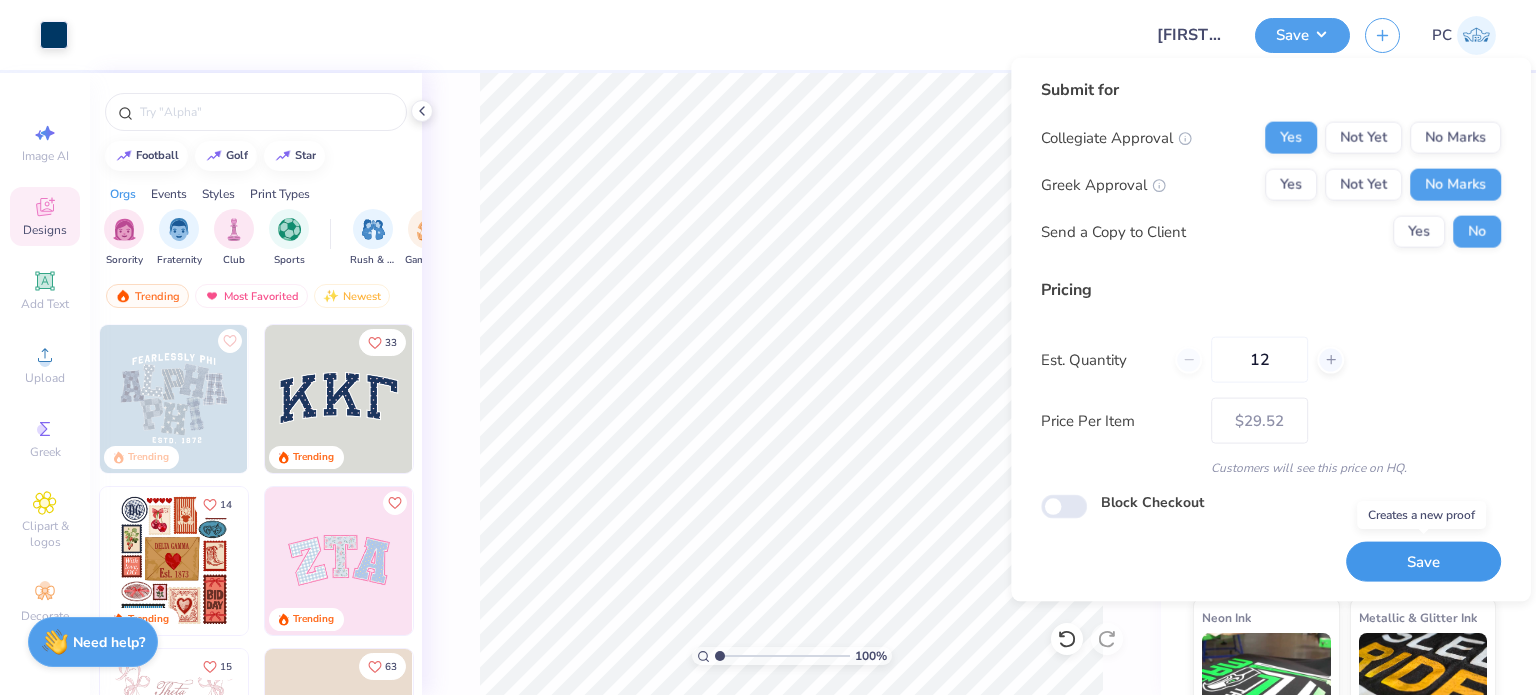 click on "Save" at bounding box center (1423, 561) 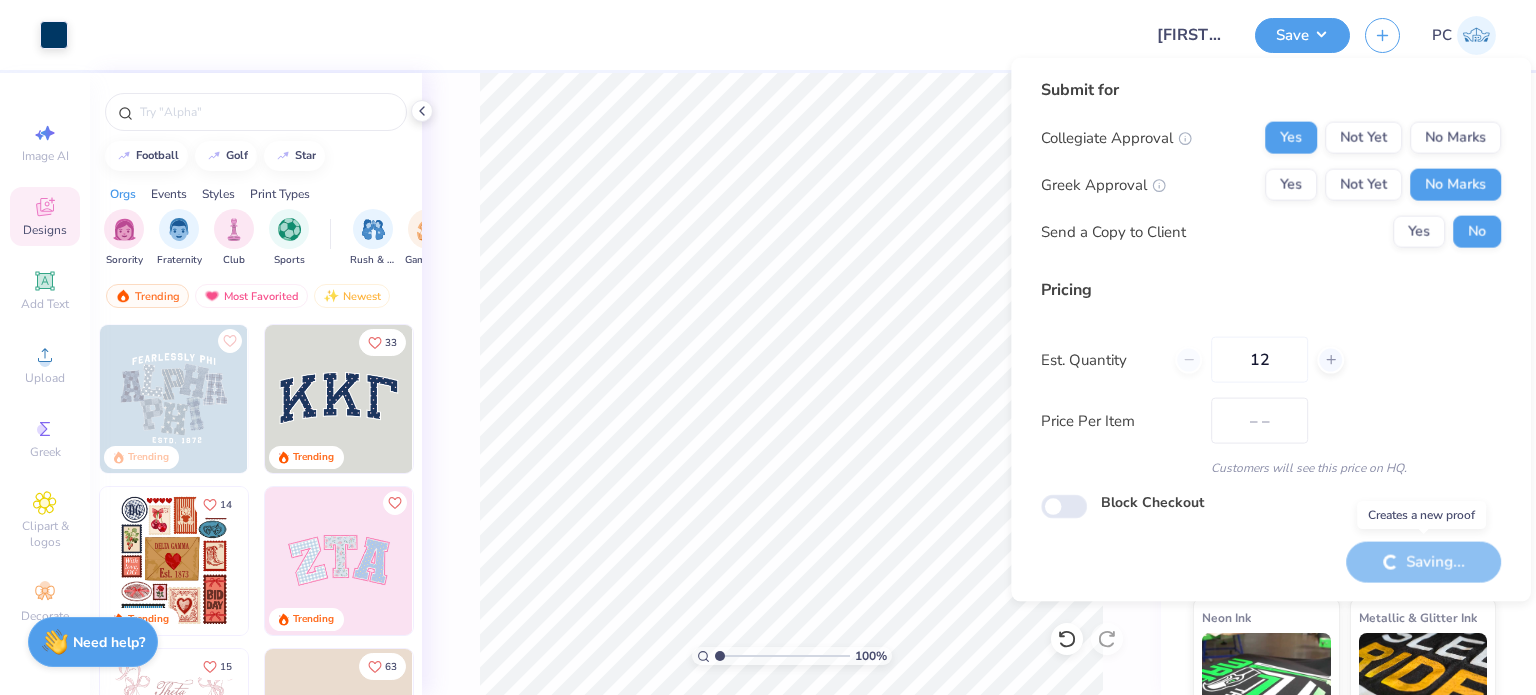 type on "$29.52" 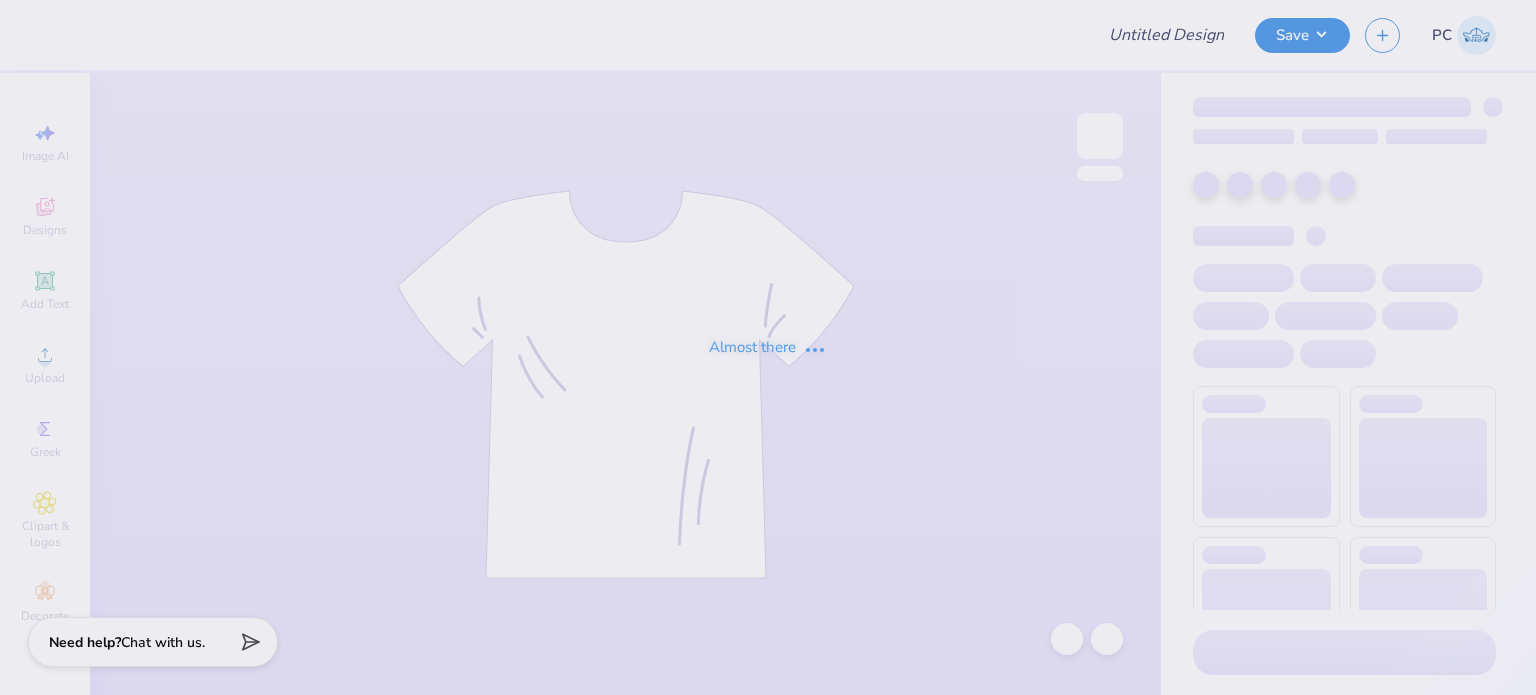 scroll, scrollTop: 0, scrollLeft: 0, axis: both 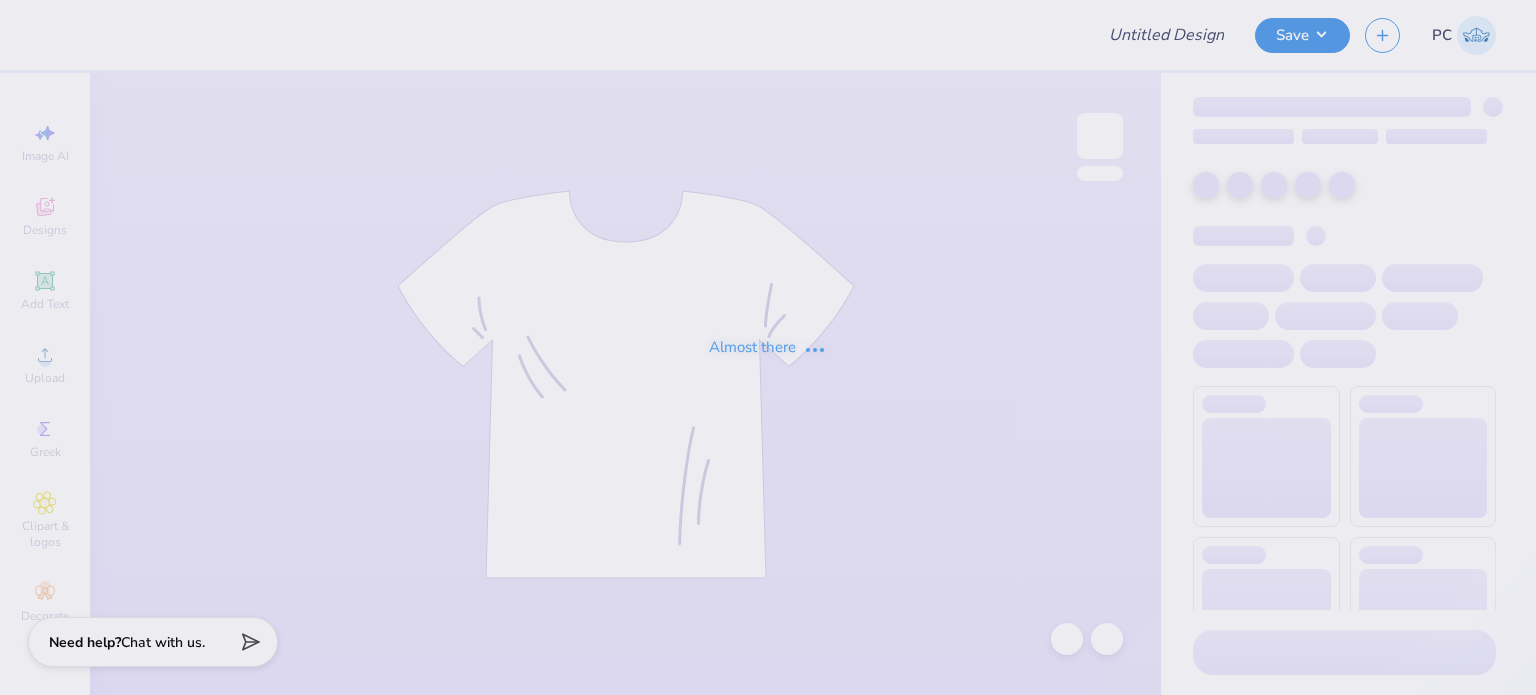 type on "[FIRST] [LAST] : [ORGANIZATION]" 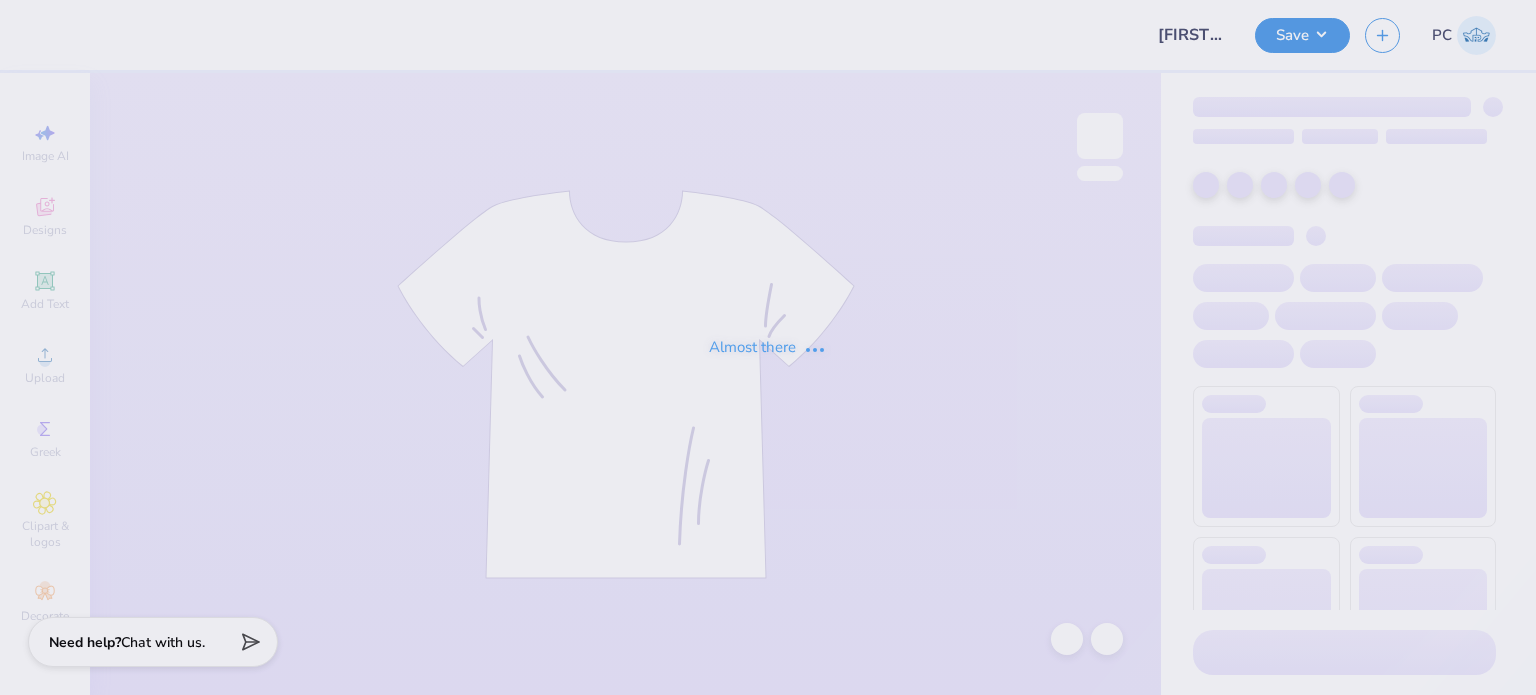 scroll, scrollTop: 0, scrollLeft: 0, axis: both 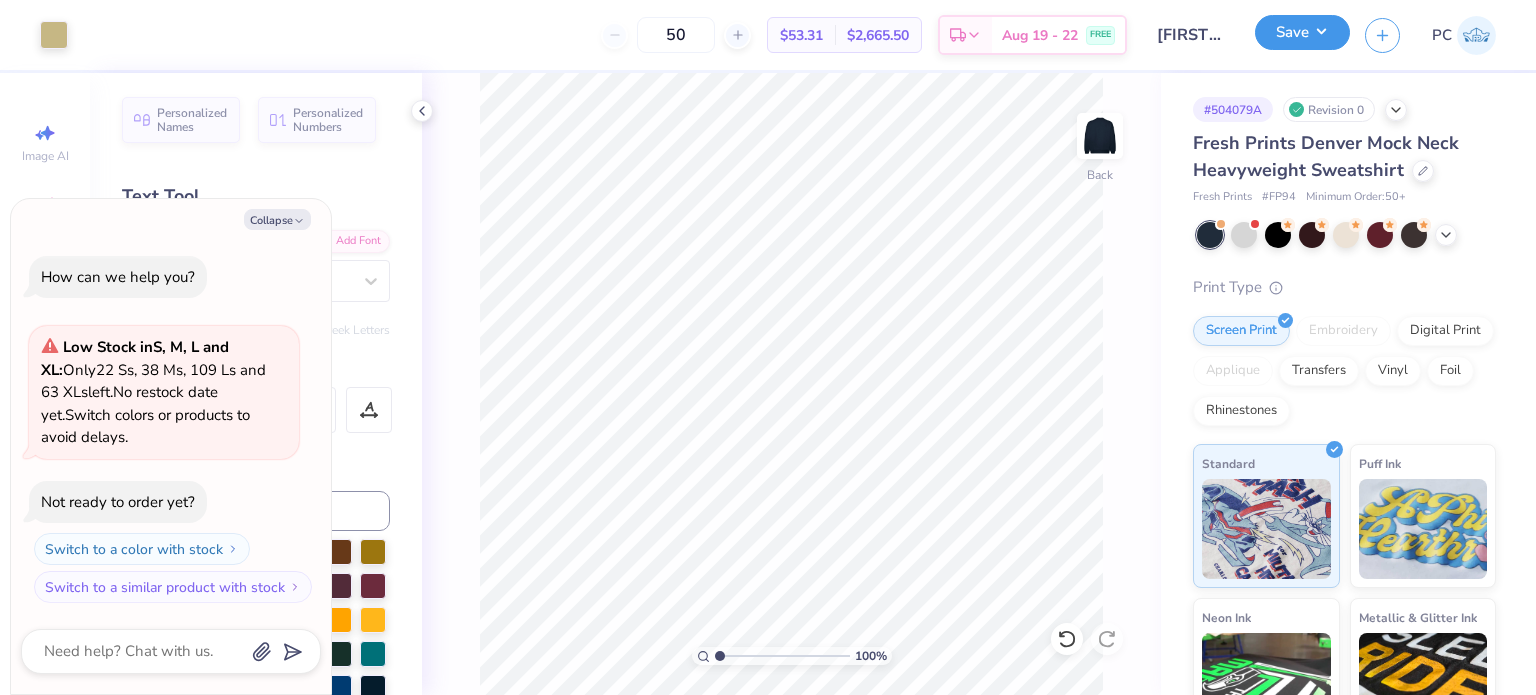 click on "Save" at bounding box center (1302, 32) 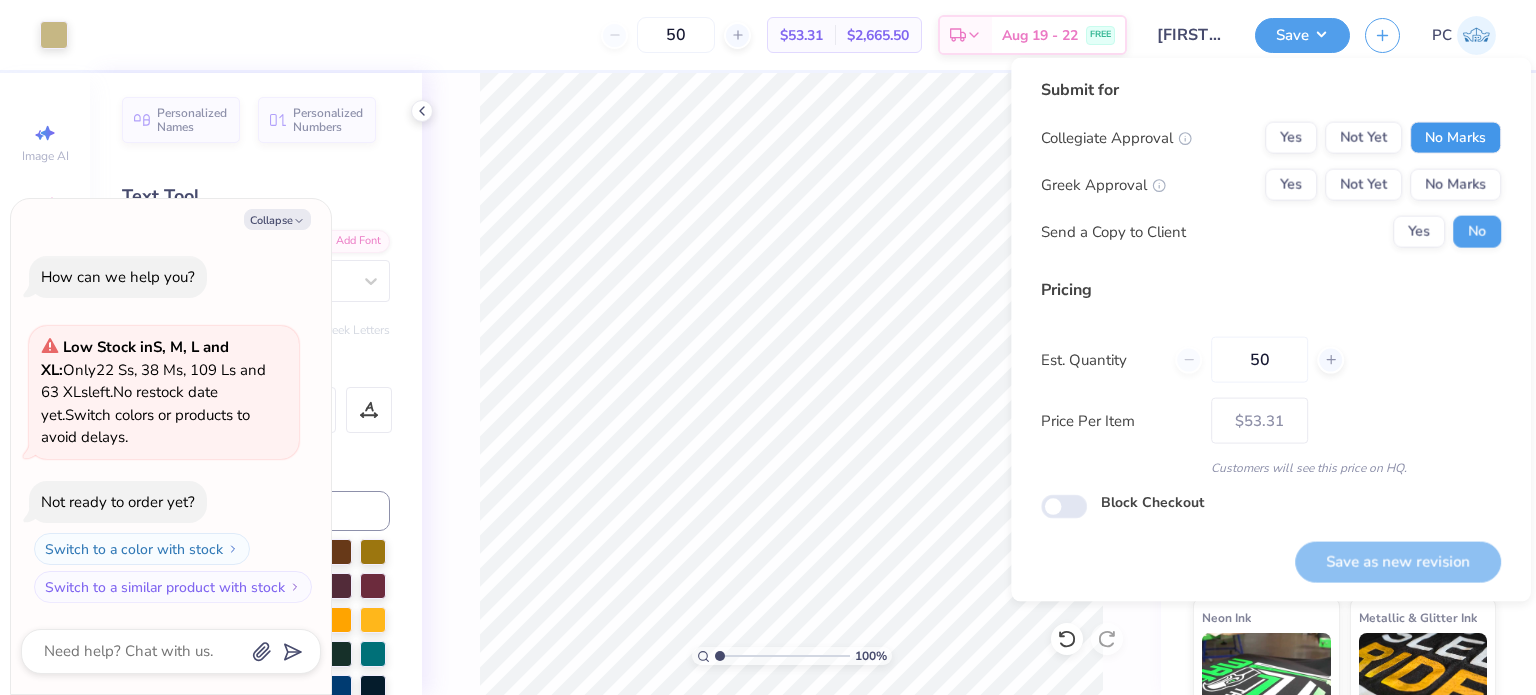 click on "No Marks" at bounding box center [1455, 138] 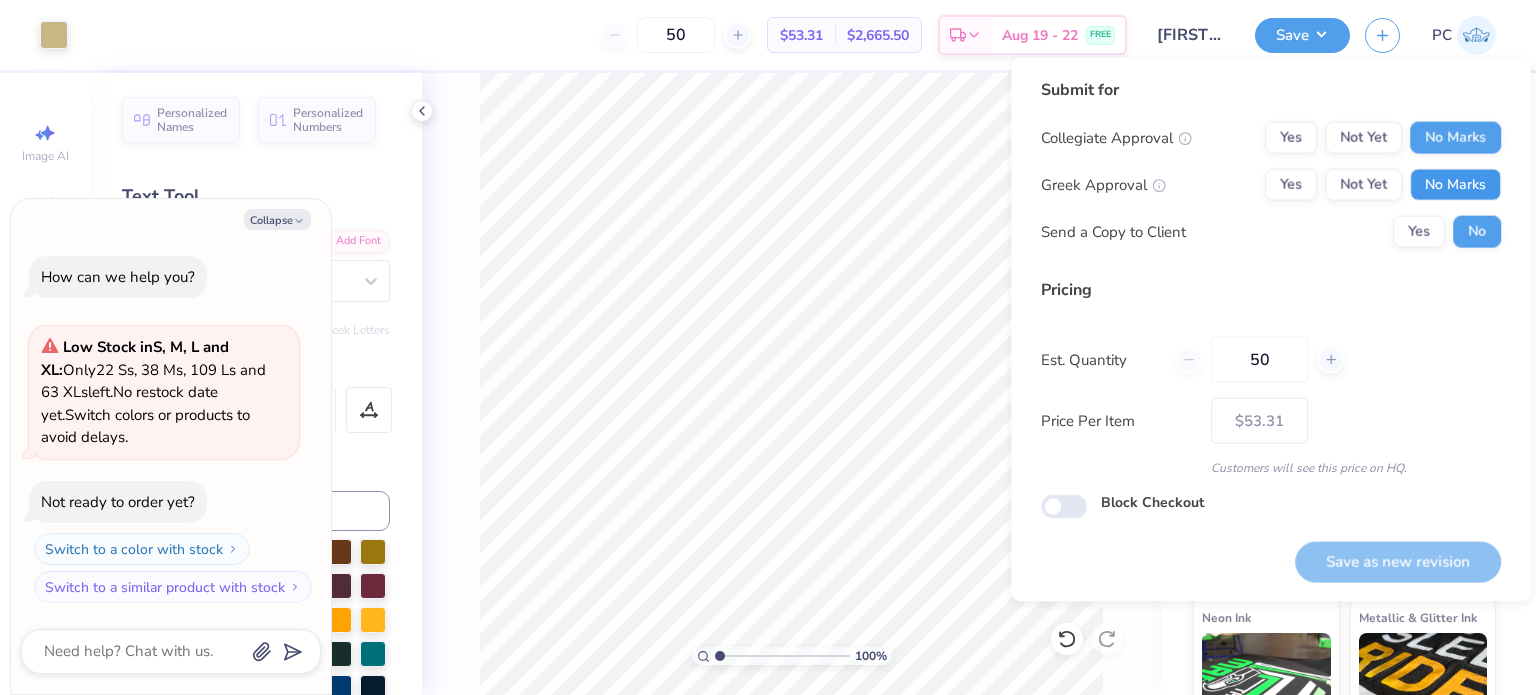click on "No Marks" at bounding box center (1455, 185) 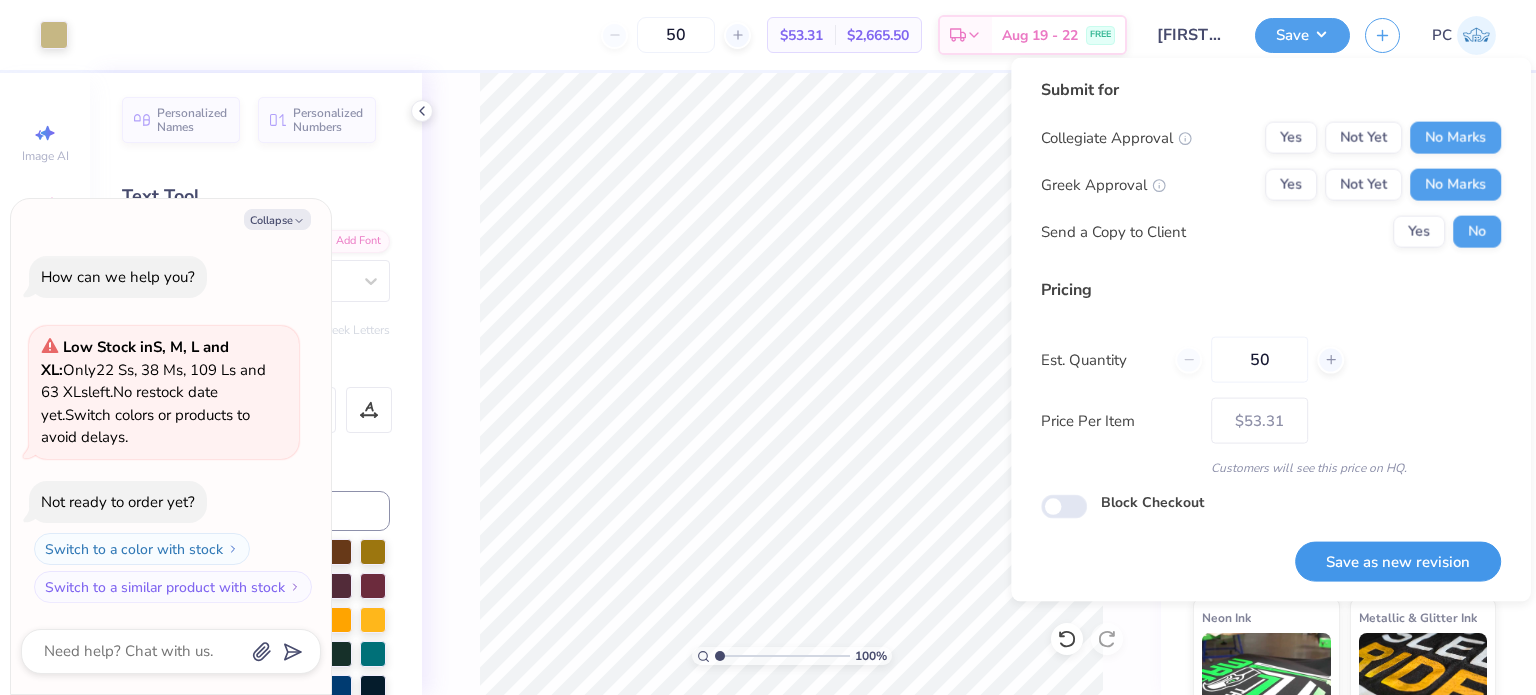 click on "Save as new revision" at bounding box center (1398, 561) 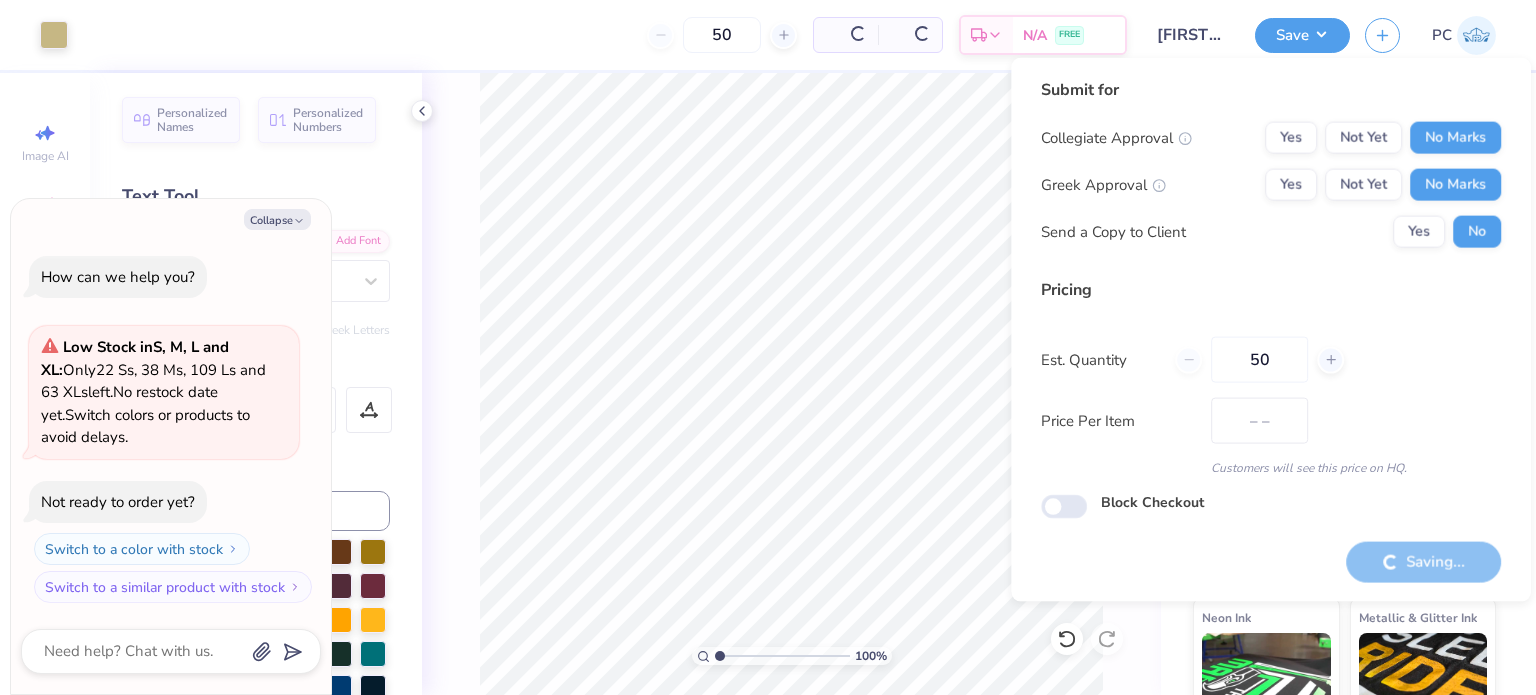 type on "$53.31" 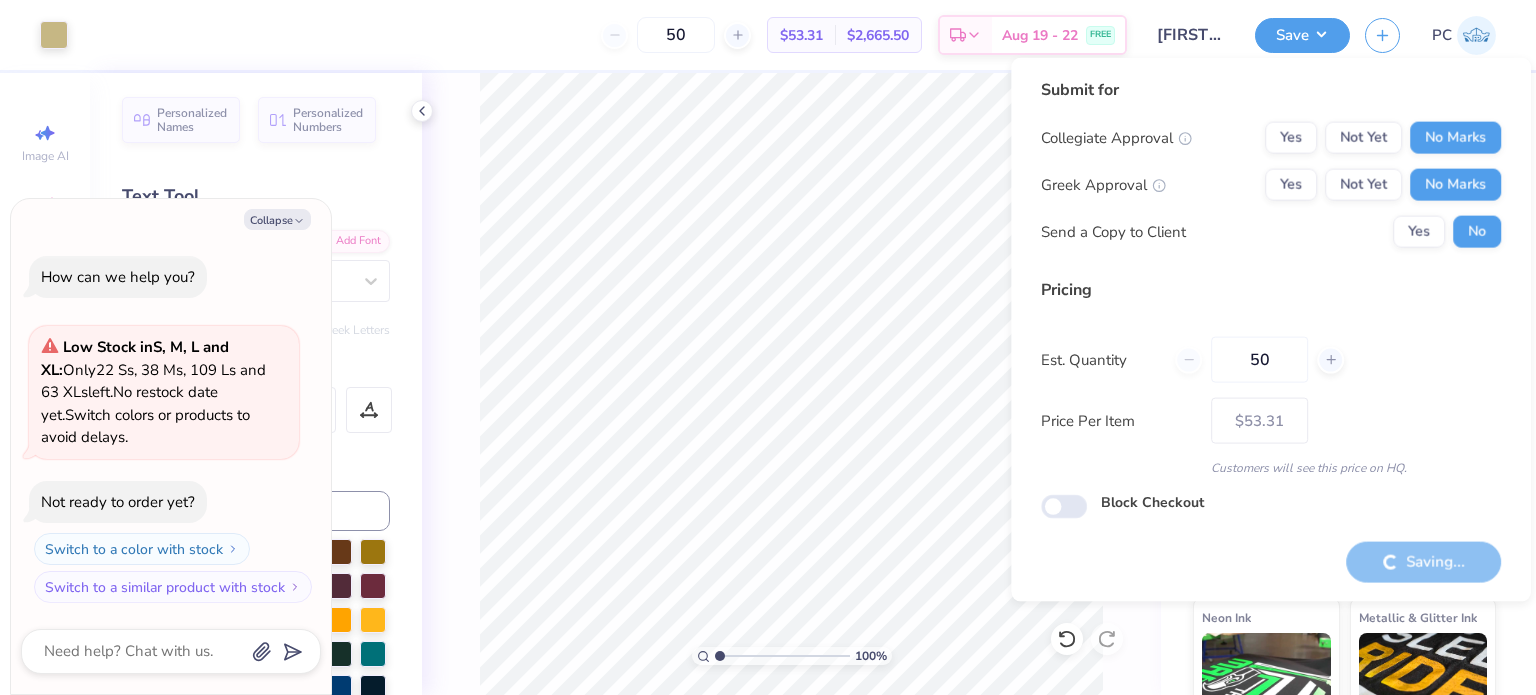 type on "x" 